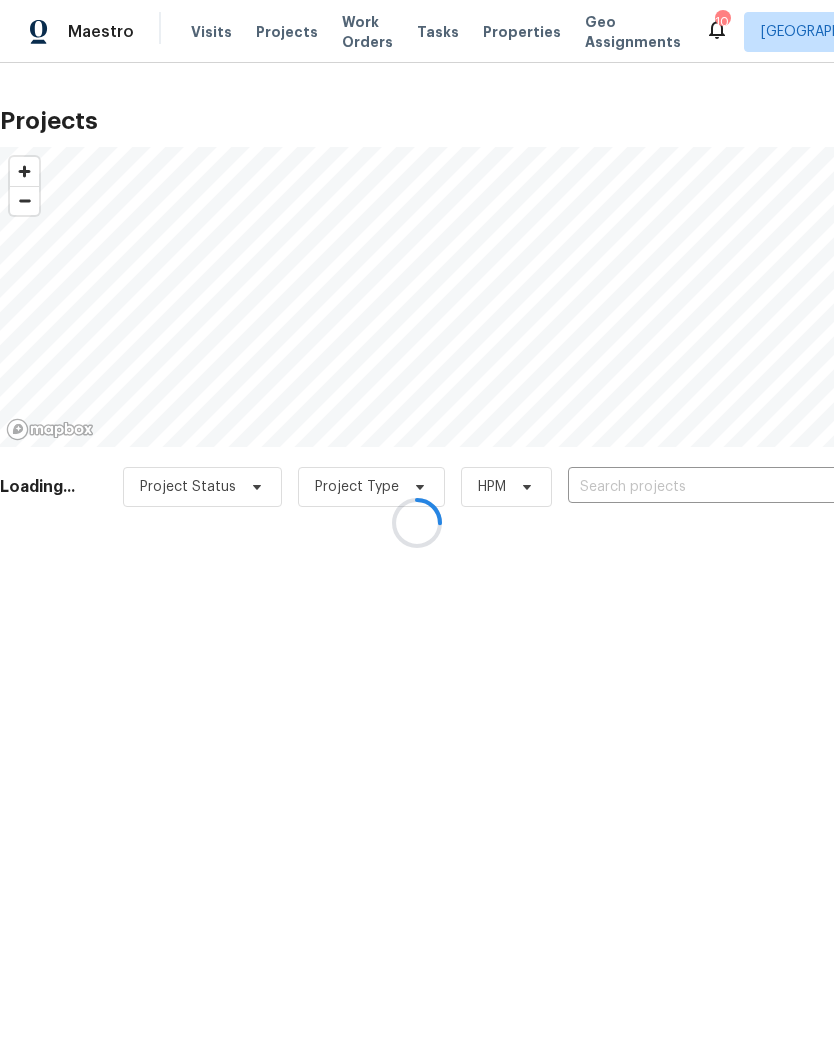 scroll, scrollTop: 0, scrollLeft: 0, axis: both 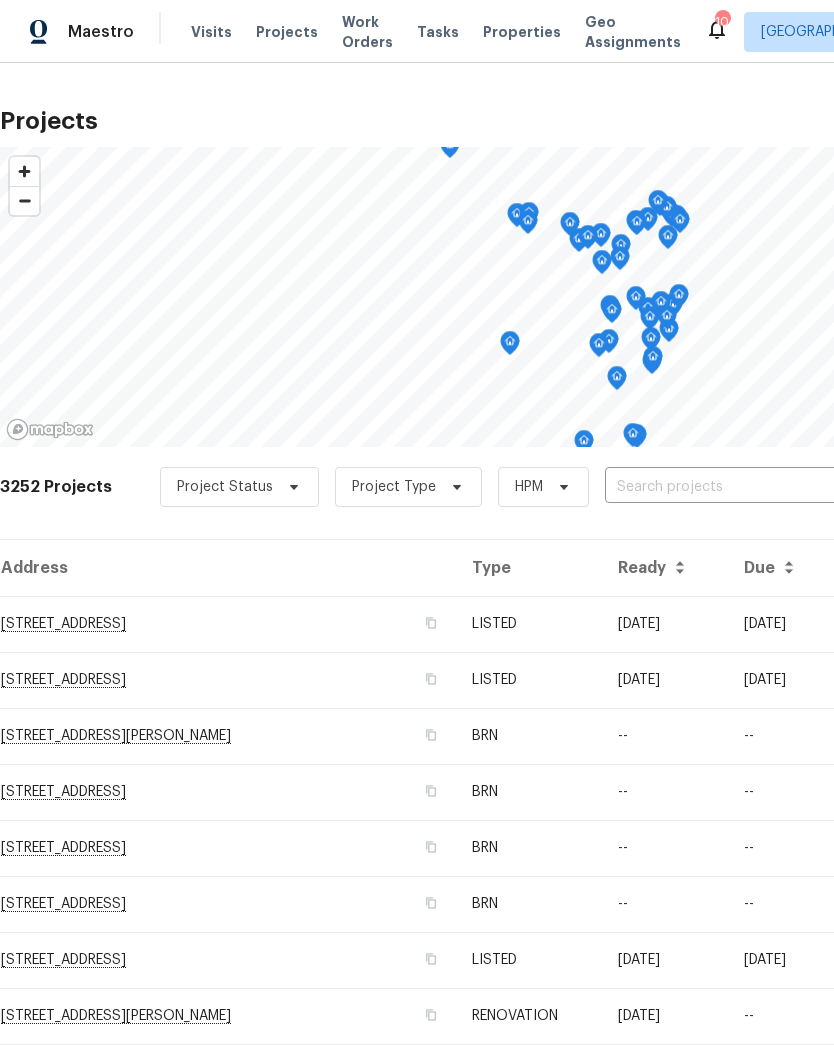click at bounding box center (719, 487) 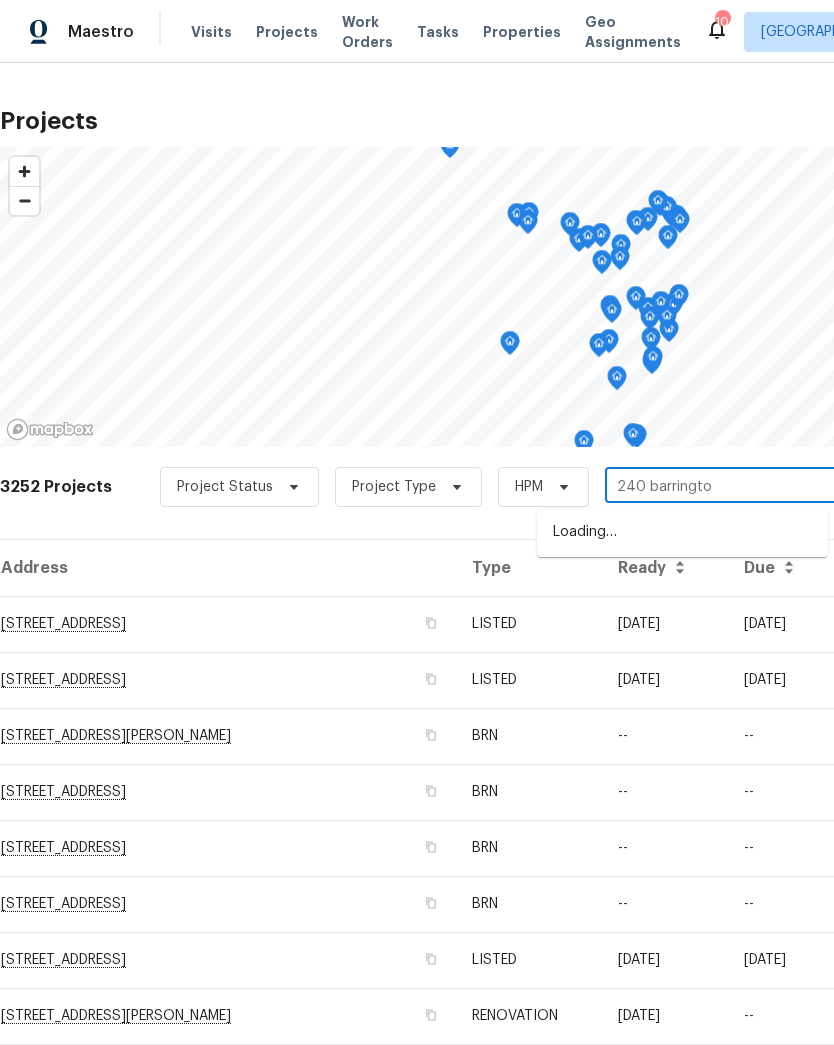type on "240 barrington" 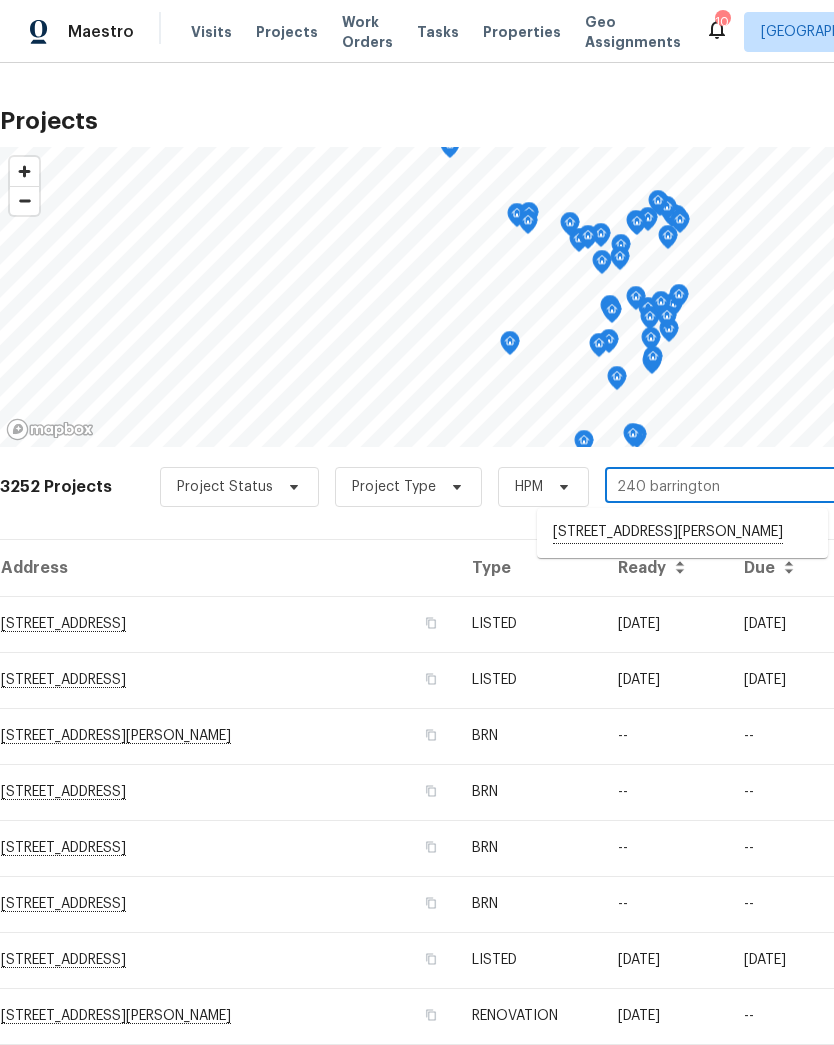 click on "[STREET_ADDRESS][PERSON_NAME]" at bounding box center (682, 533) 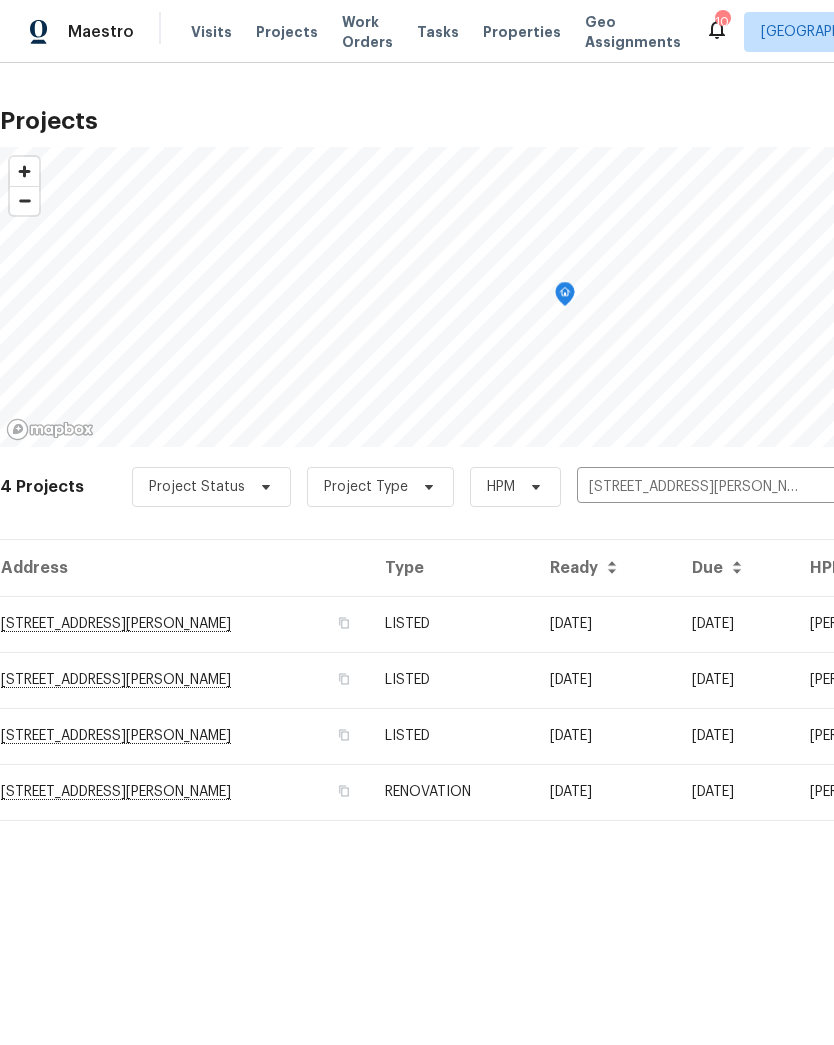click on "[STREET_ADDRESS][PERSON_NAME]" at bounding box center [184, 624] 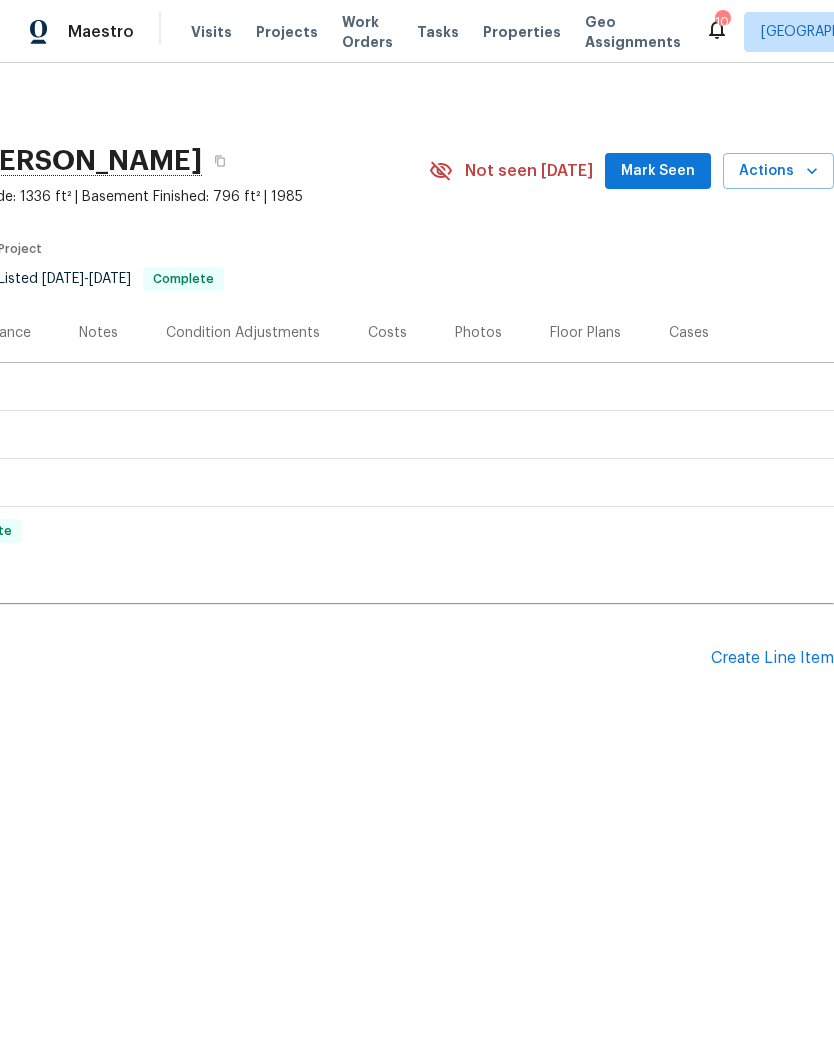 scroll, scrollTop: 0, scrollLeft: 296, axis: horizontal 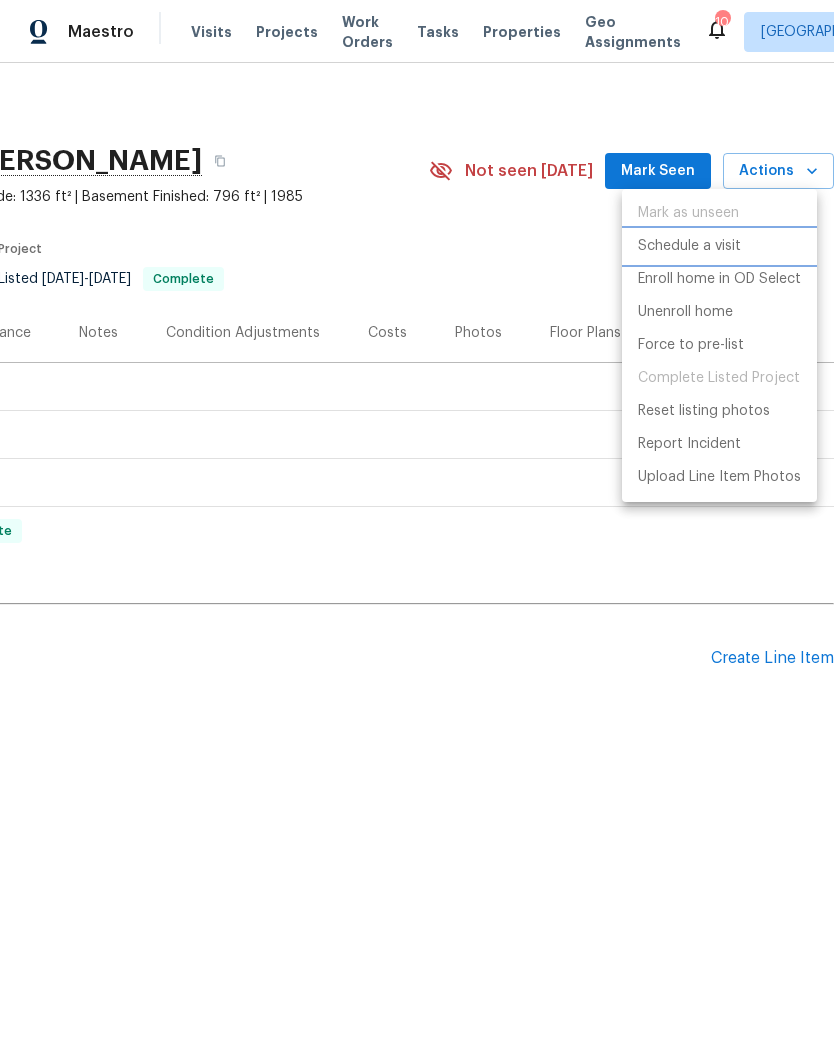 click on "Schedule a visit" at bounding box center (689, 246) 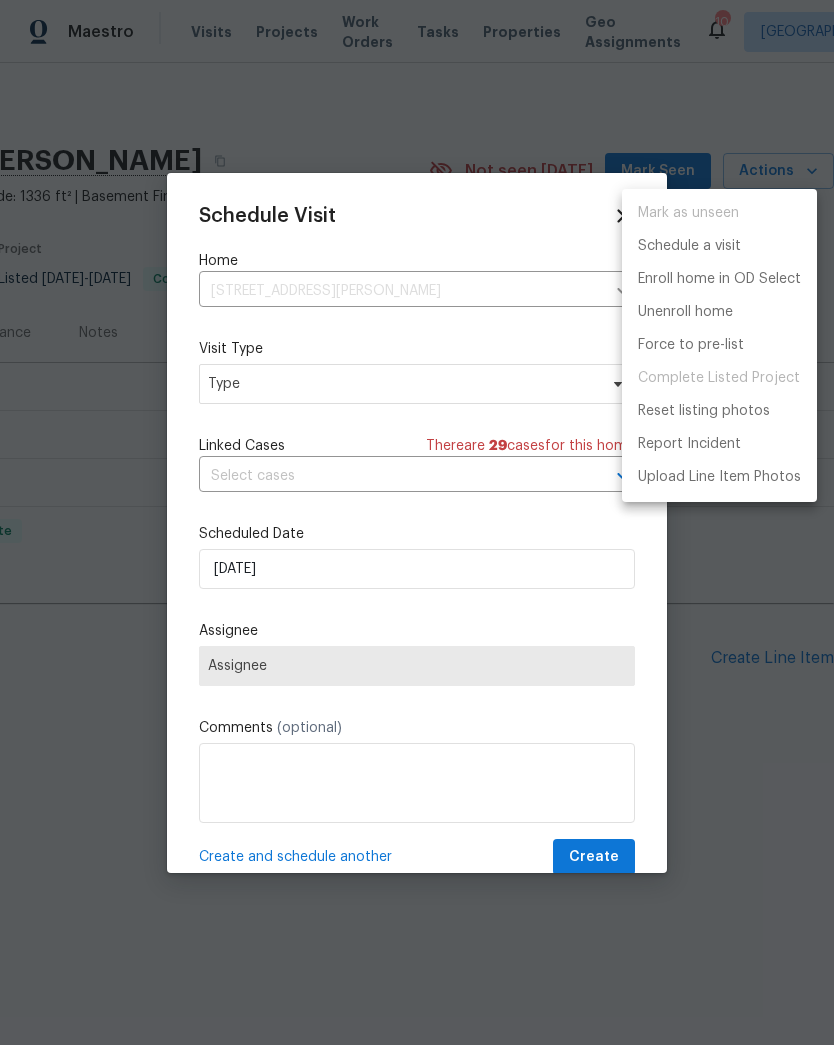 click at bounding box center (417, 522) 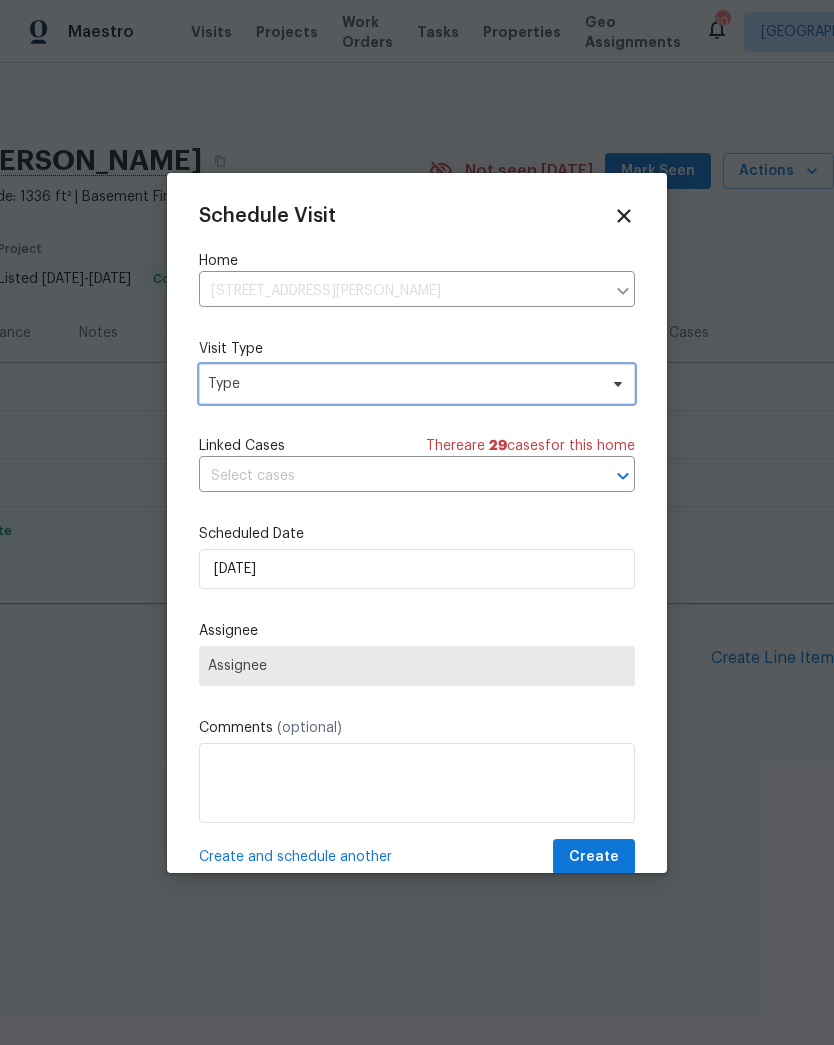 click on "Type" at bounding box center (402, 384) 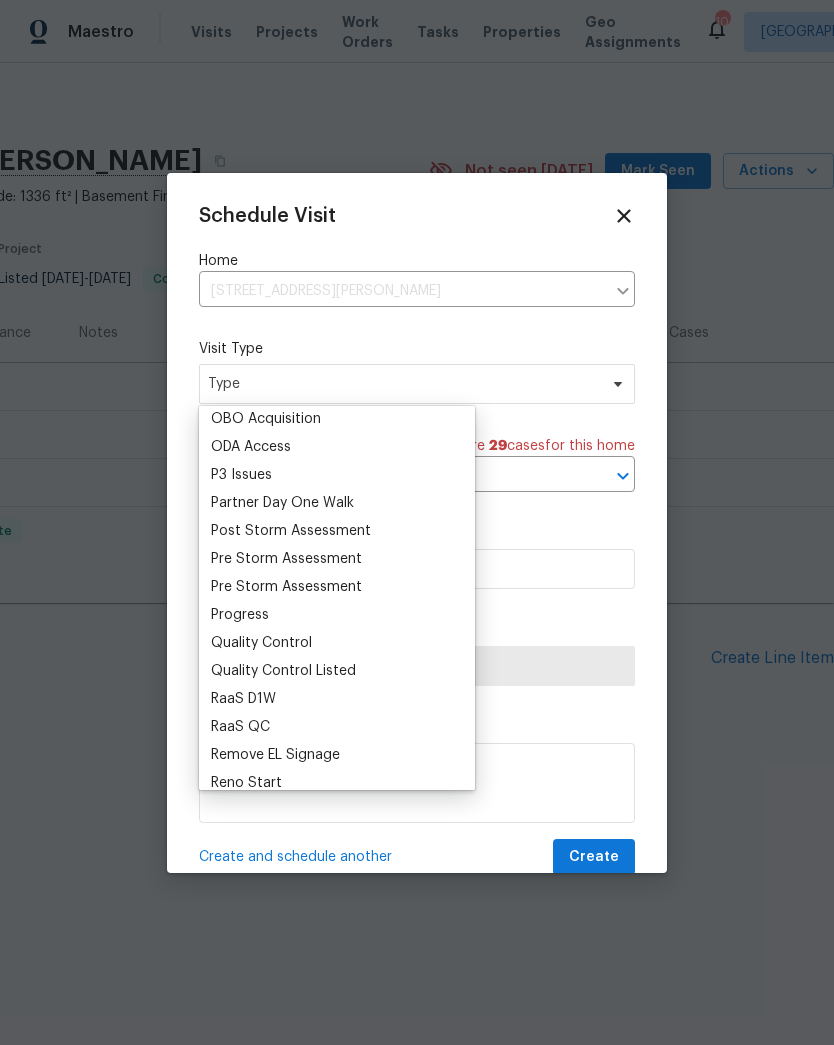 scroll, scrollTop: 1152, scrollLeft: 0, axis: vertical 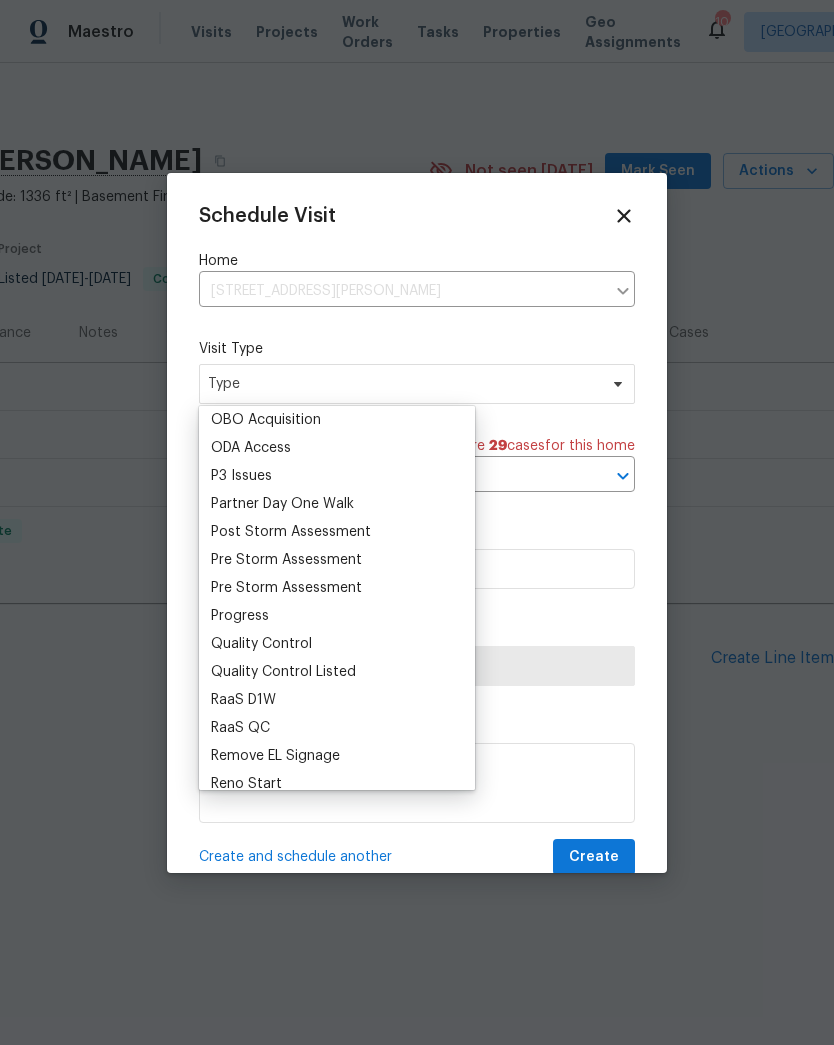 click on "Progress" at bounding box center (240, 616) 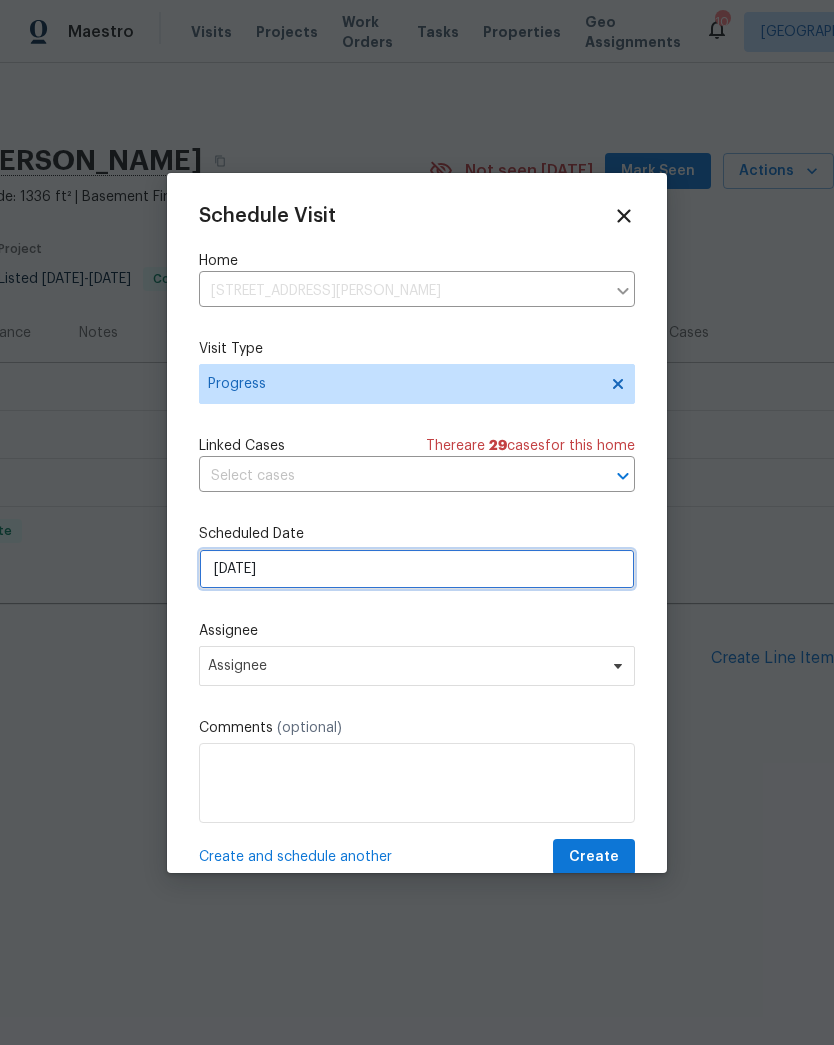 click on "[DATE]" at bounding box center (417, 569) 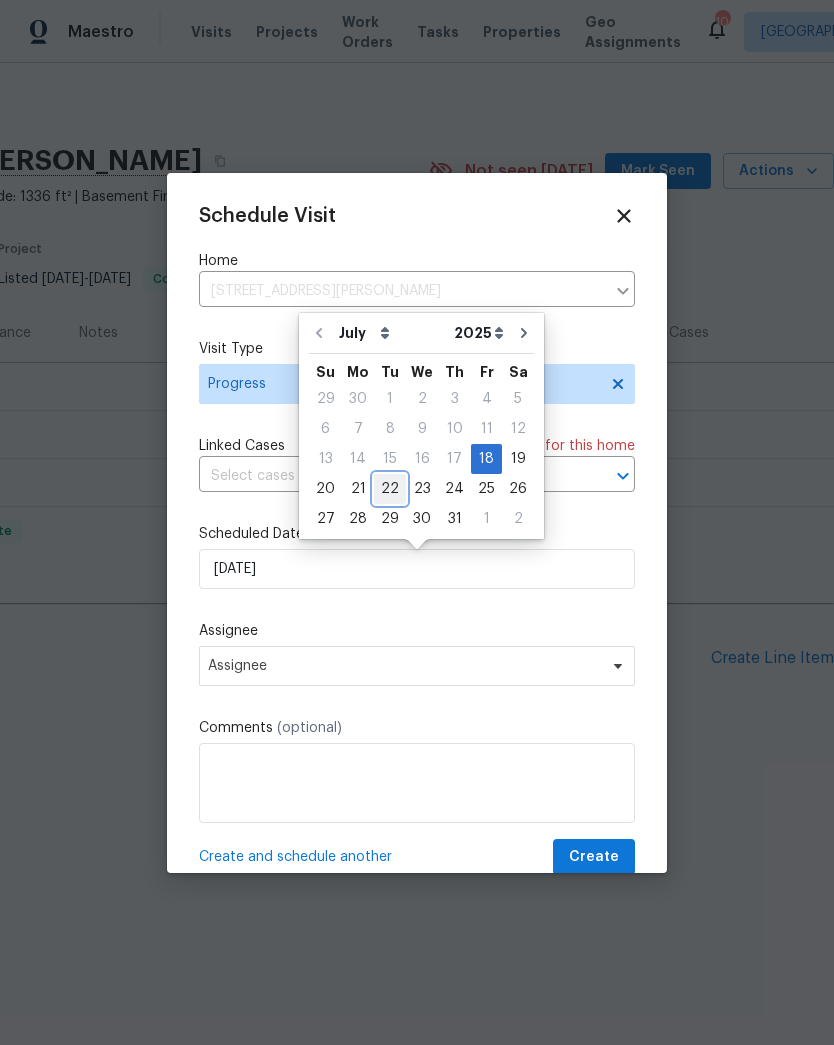 click on "22" at bounding box center [390, 489] 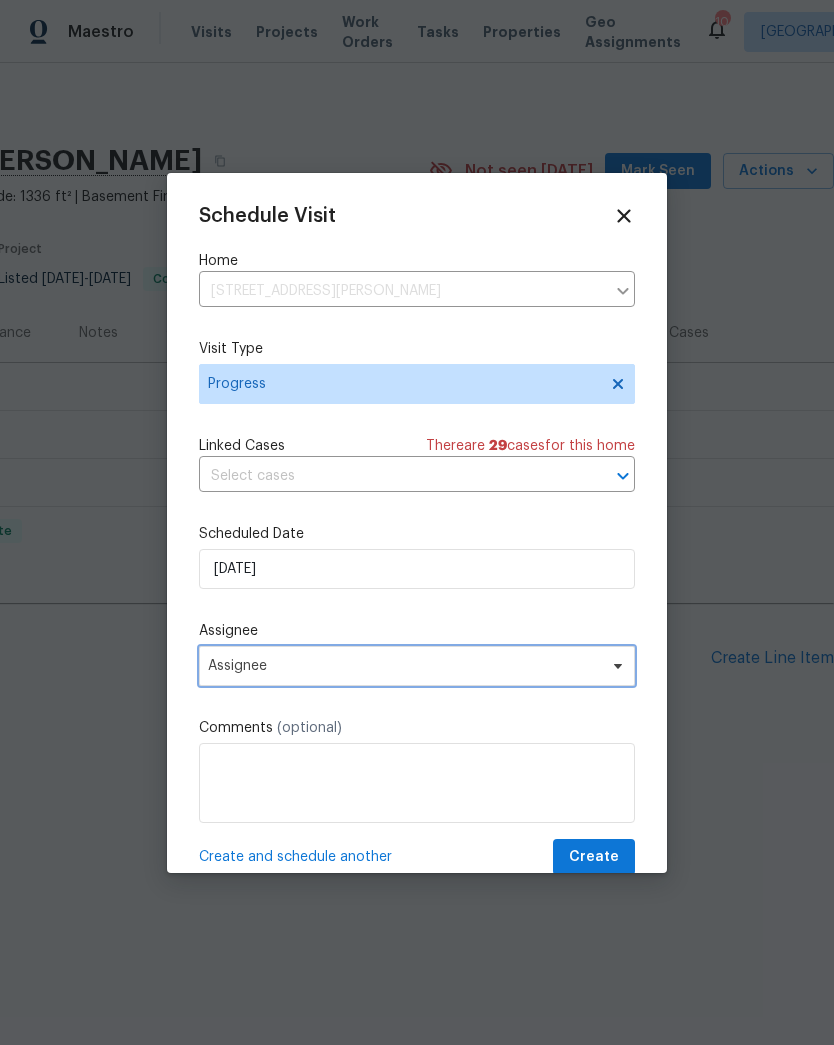 click on "Assignee" at bounding box center [404, 666] 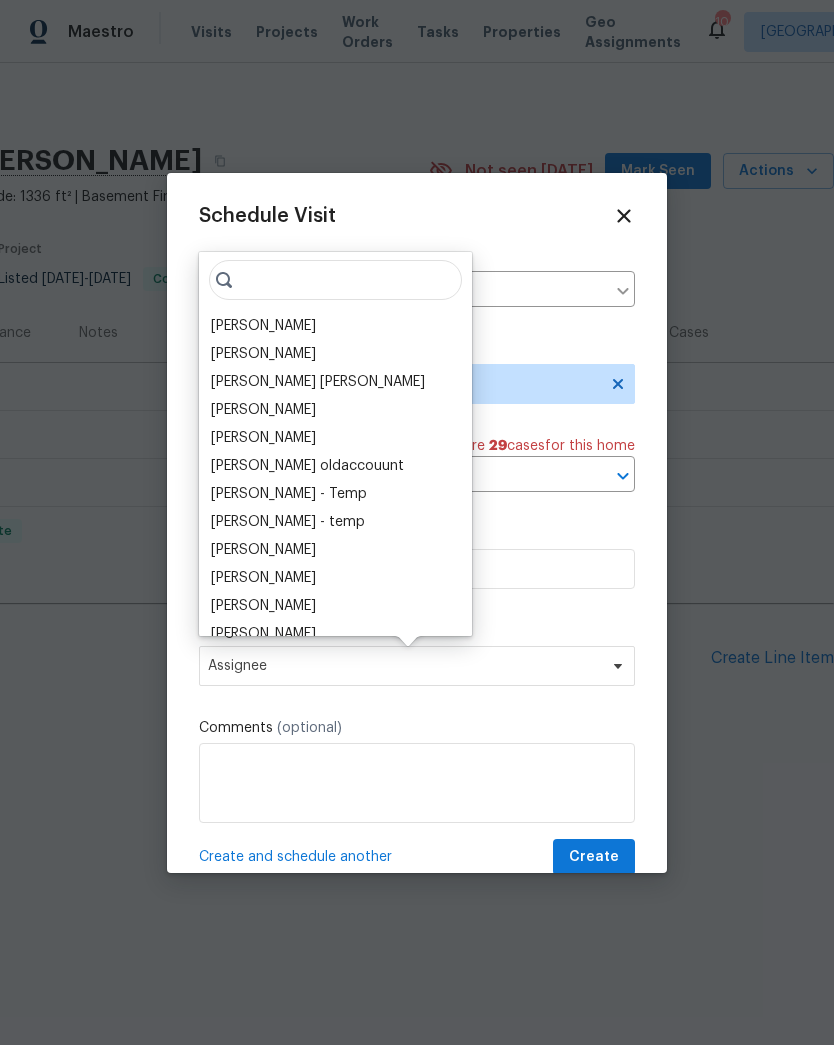 click on "[PERSON_NAME]" at bounding box center (263, 326) 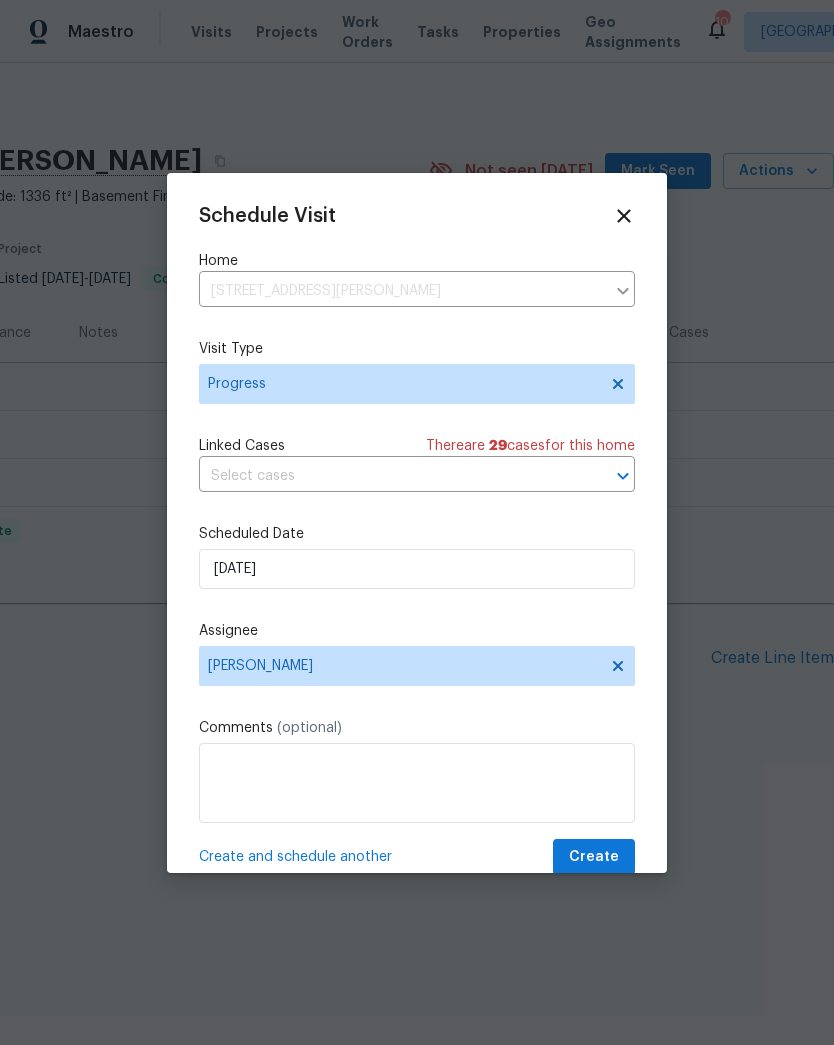 click on "Create and schedule another" at bounding box center (295, 857) 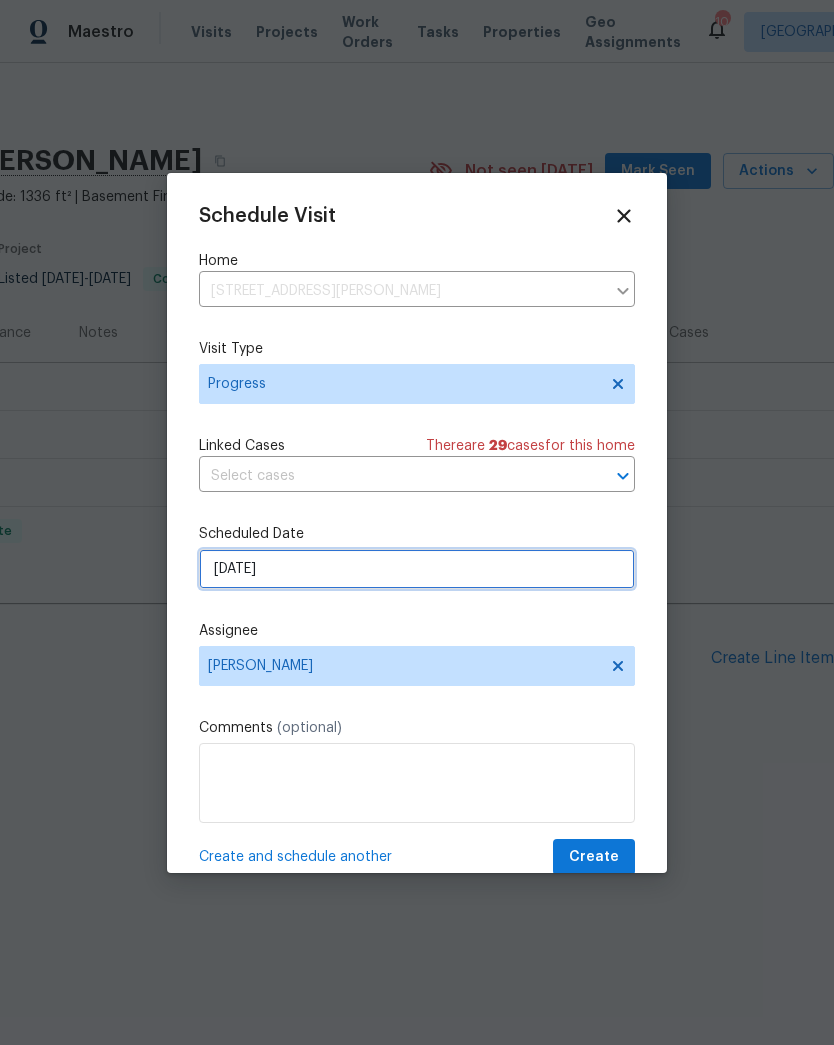 click on "[DATE]" at bounding box center [417, 569] 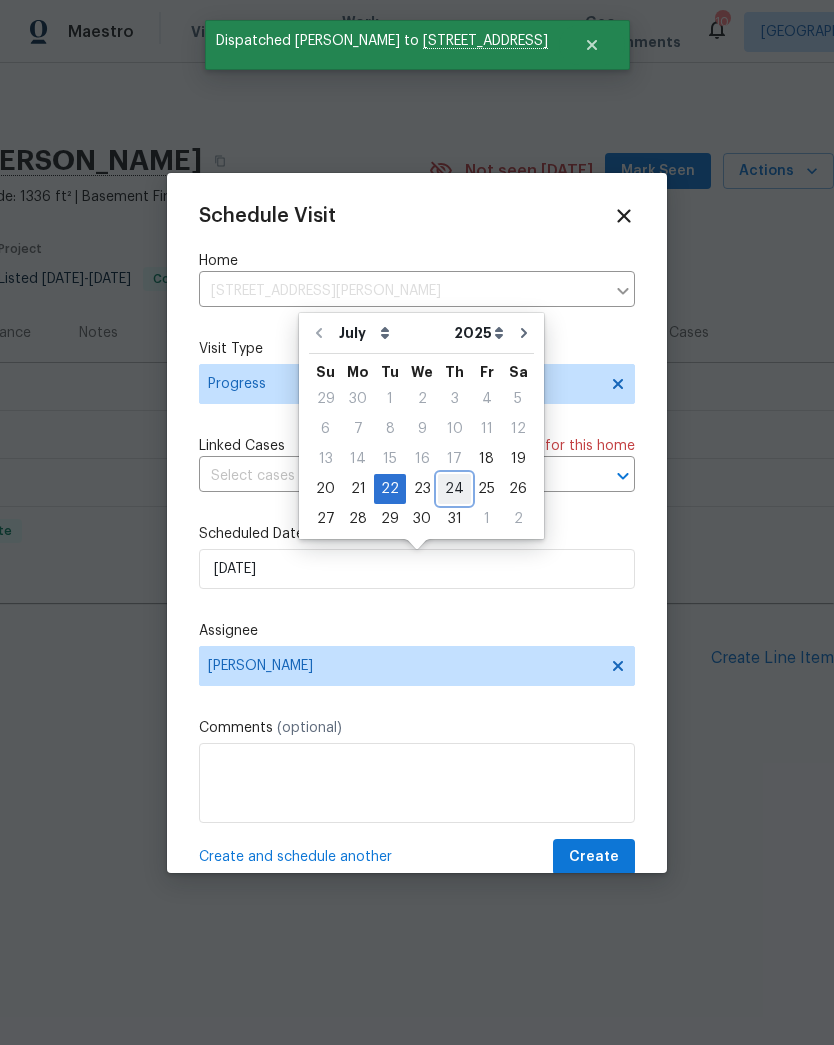 click on "24" at bounding box center [454, 489] 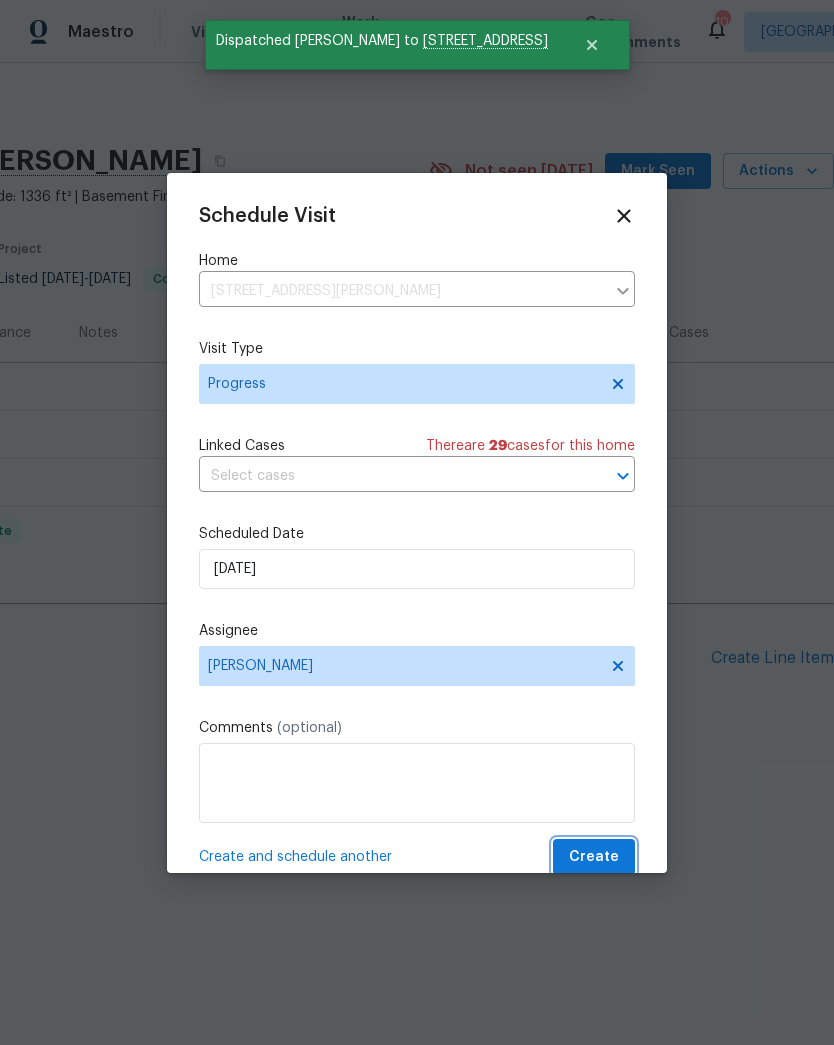 click on "Create" at bounding box center [594, 857] 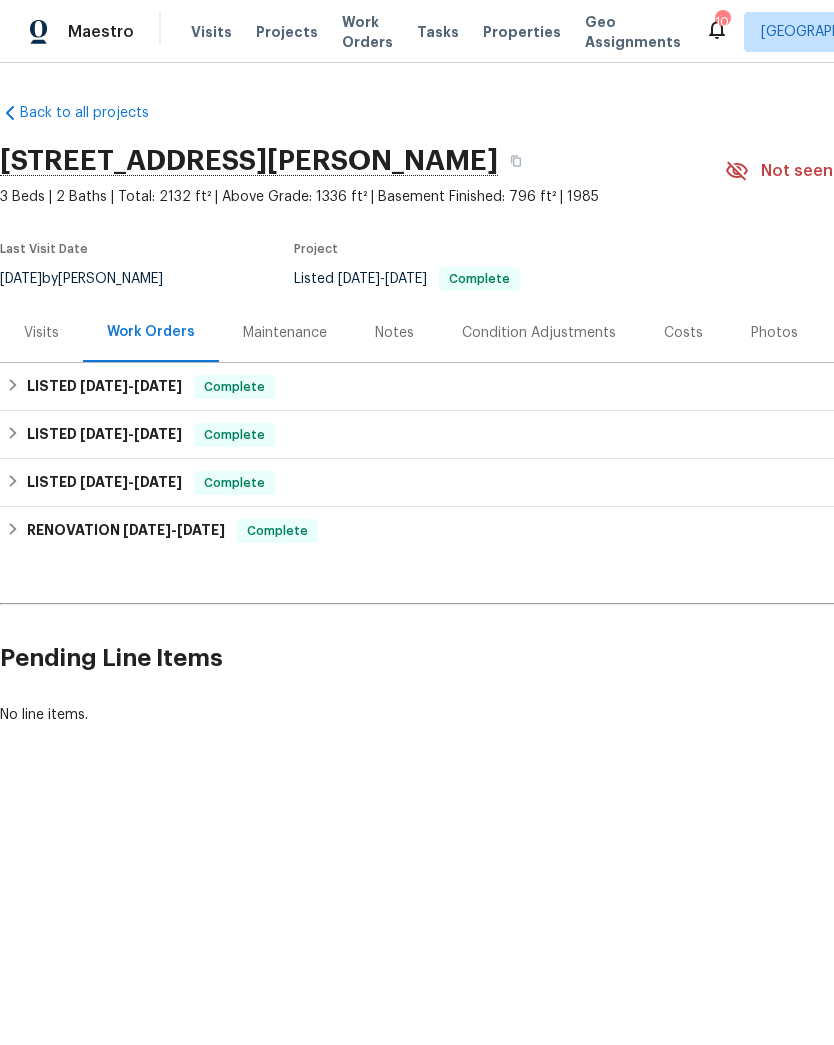 scroll, scrollTop: 0, scrollLeft: 0, axis: both 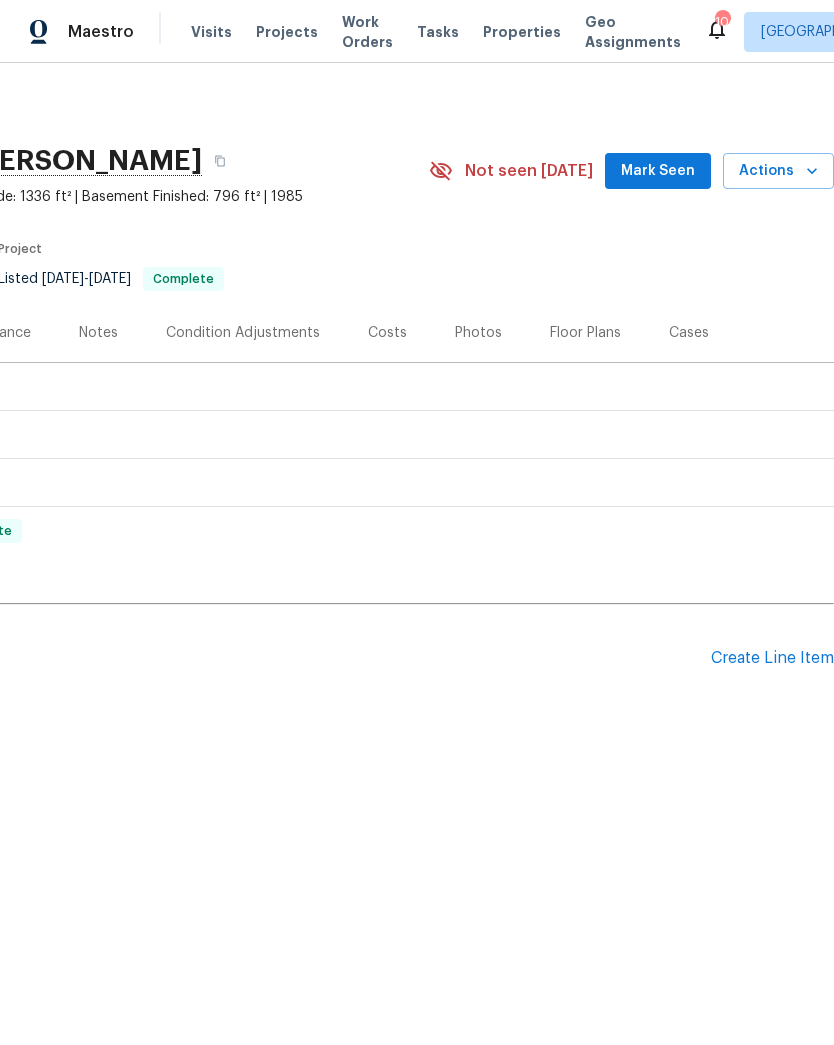 click on "Create Line Item" at bounding box center [772, 658] 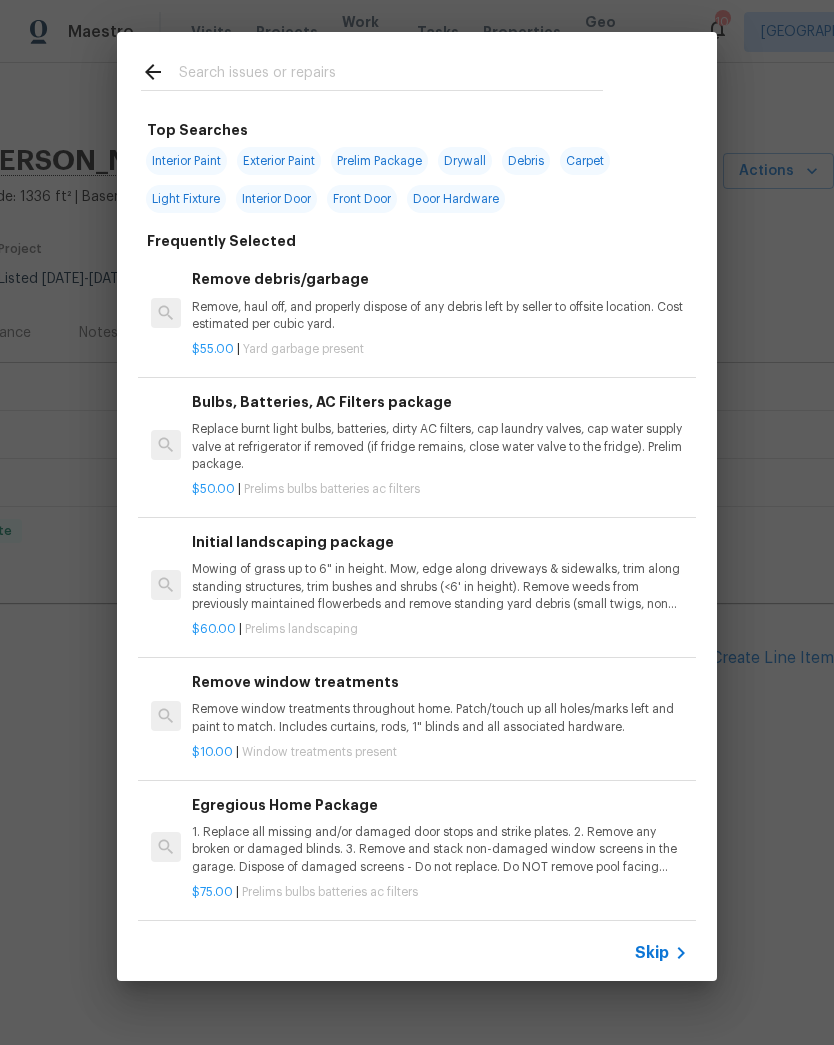 click at bounding box center (391, 75) 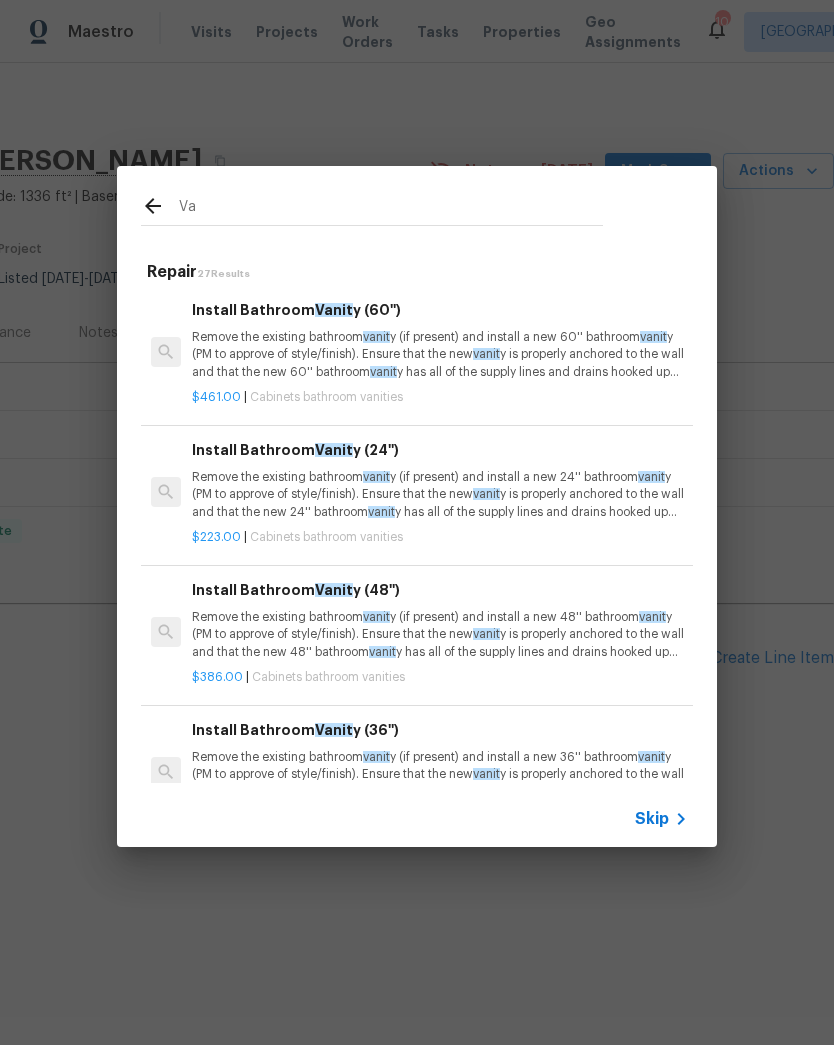 type on "V" 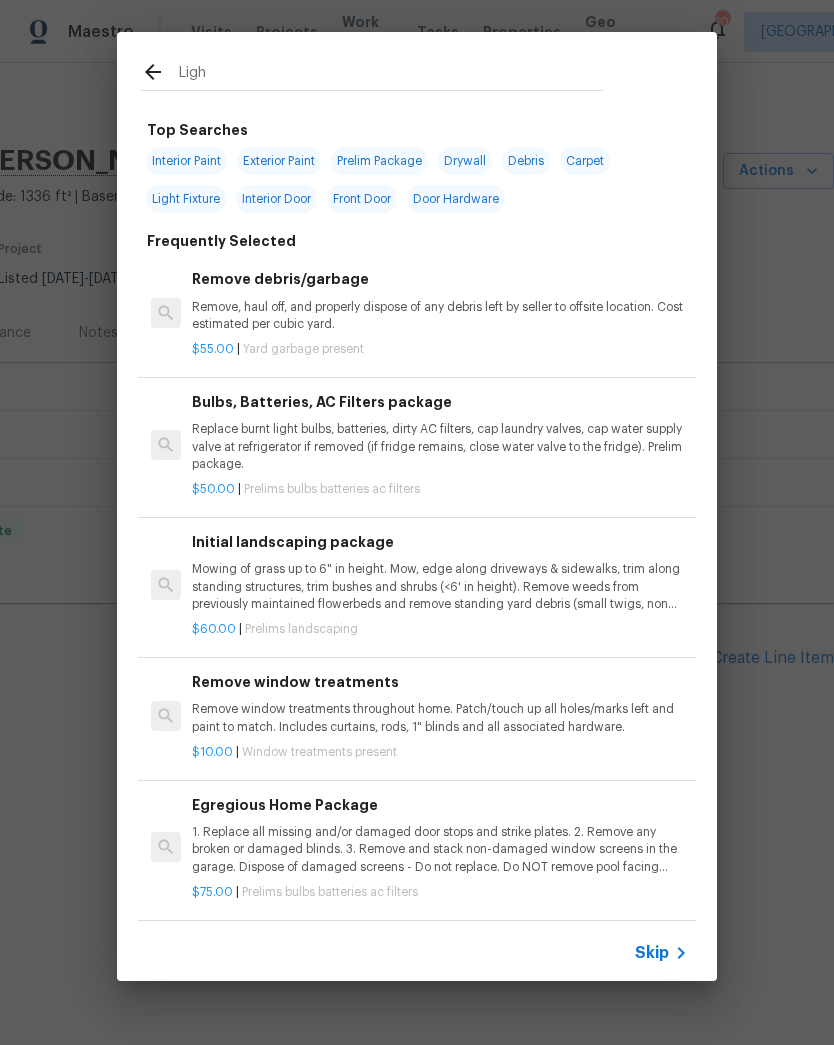 type on "Light" 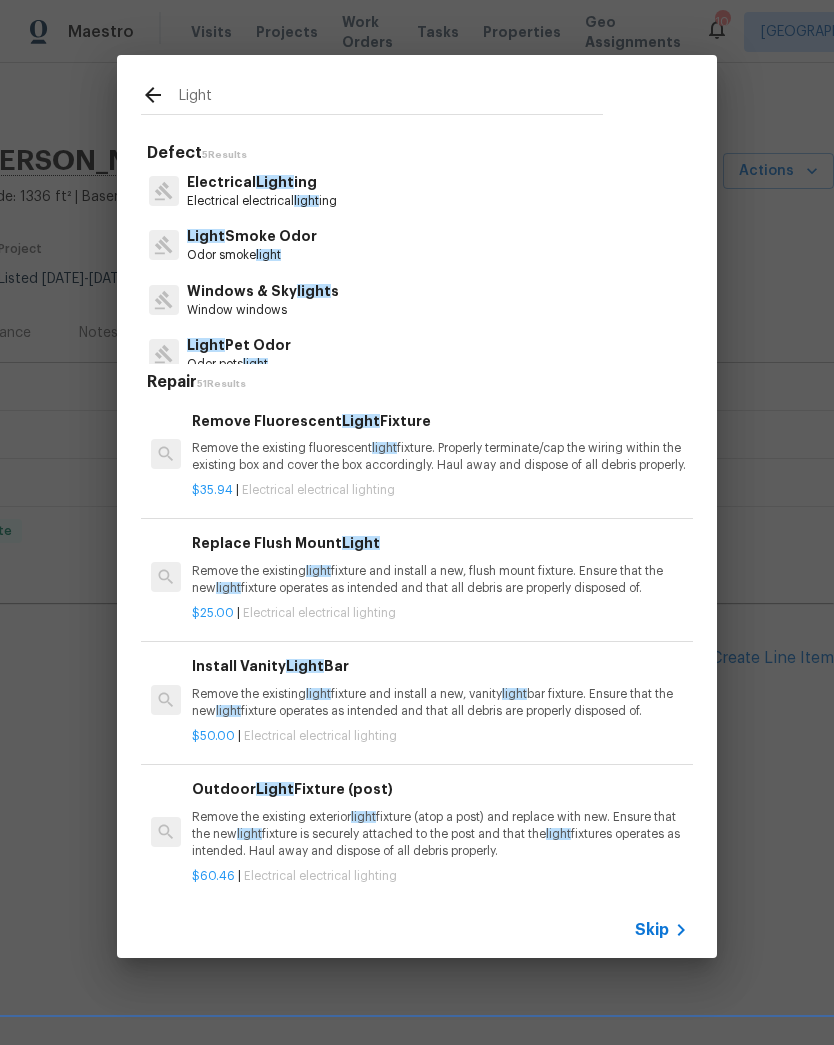 click on "Electrical  Light ing" at bounding box center [262, 182] 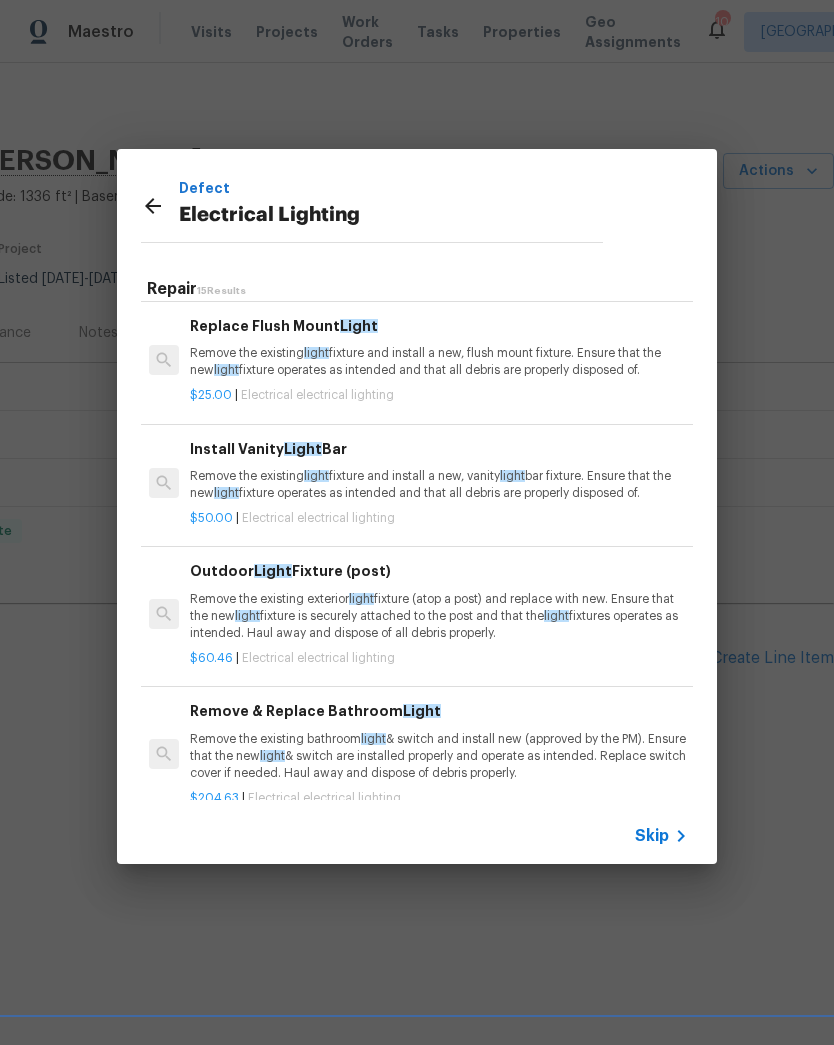 scroll, scrollTop: 125, scrollLeft: 2, axis: both 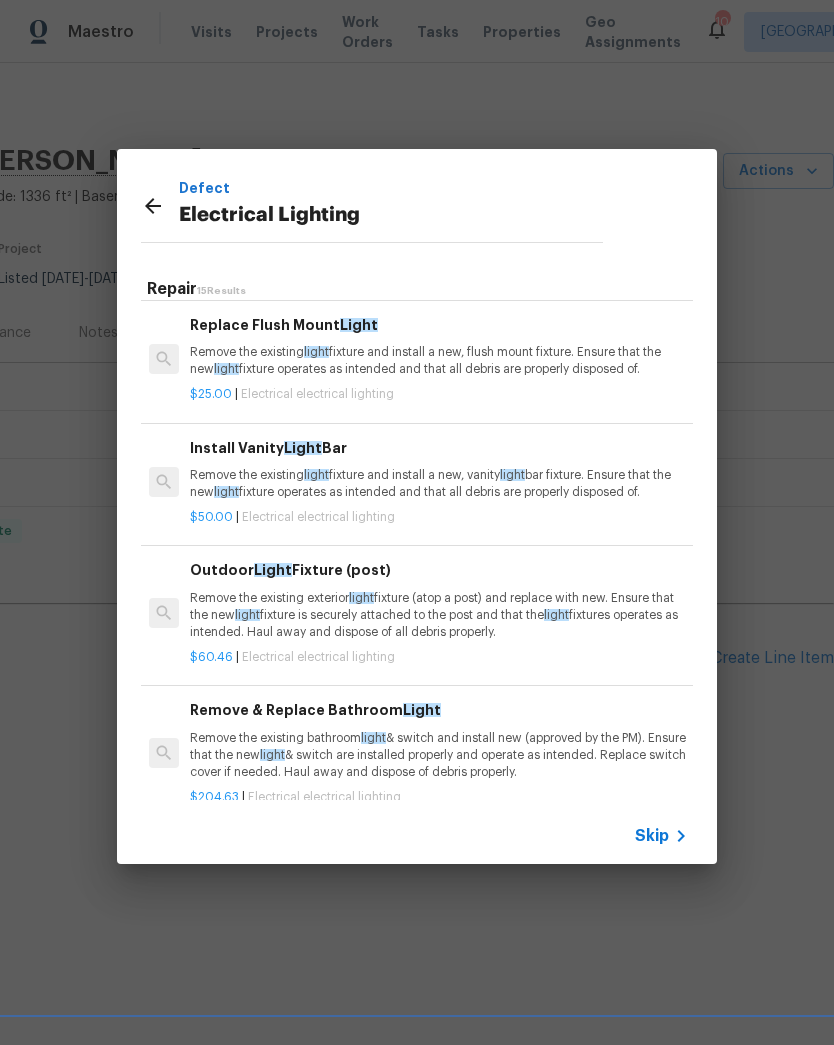 click on "Remove the existing  light  fixture and install a new, vanity  light  bar fixture. Ensure that the new  light  fixture operates as intended and that all debris are properly disposed of." at bounding box center (438, 484) 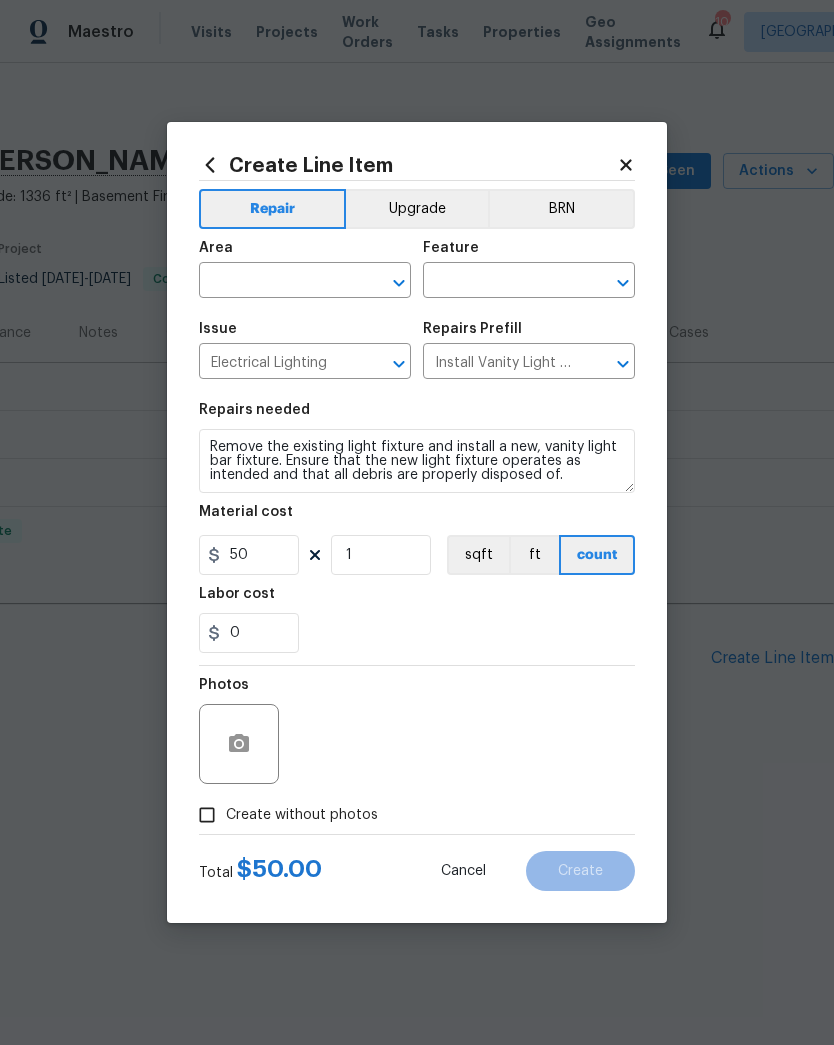 click at bounding box center [277, 282] 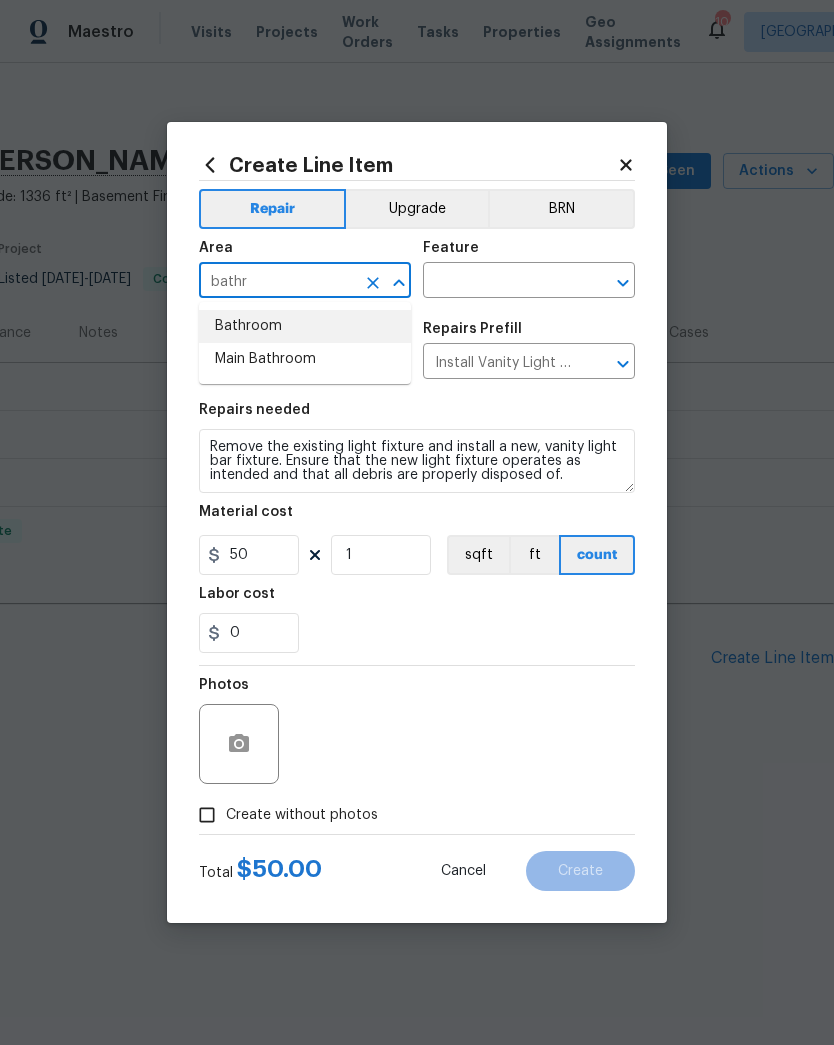 click on "Bathroom" at bounding box center [305, 326] 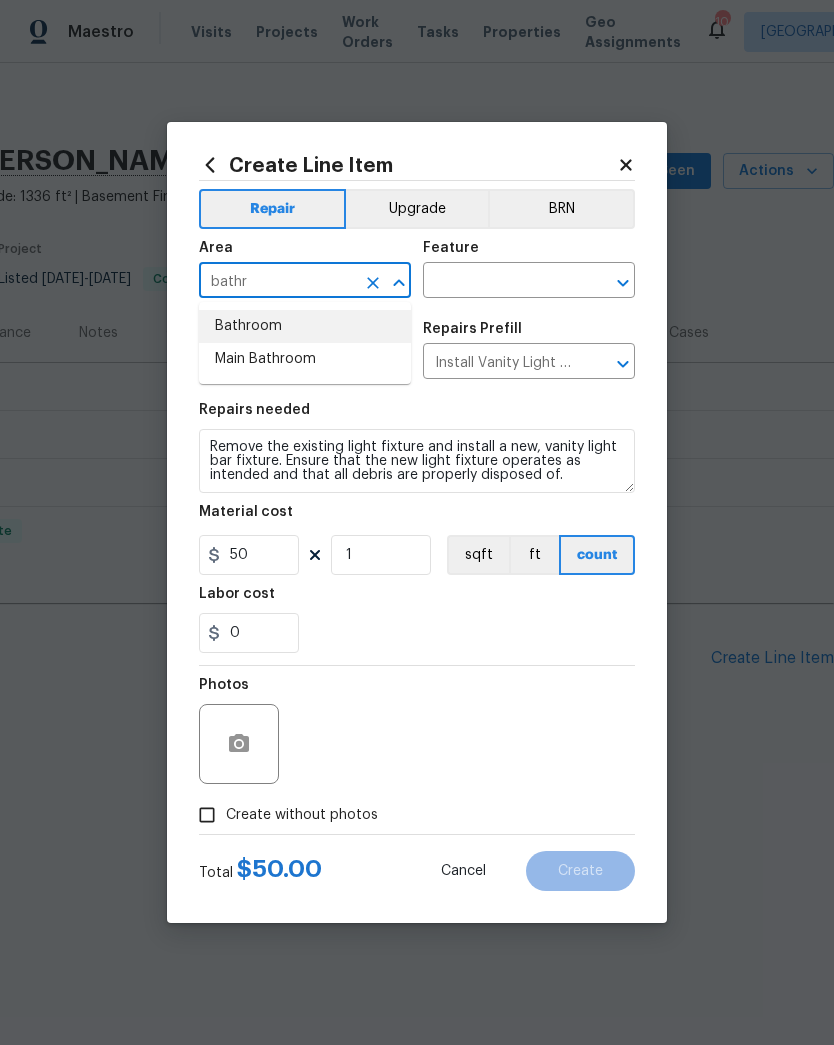 type on "Bathroom" 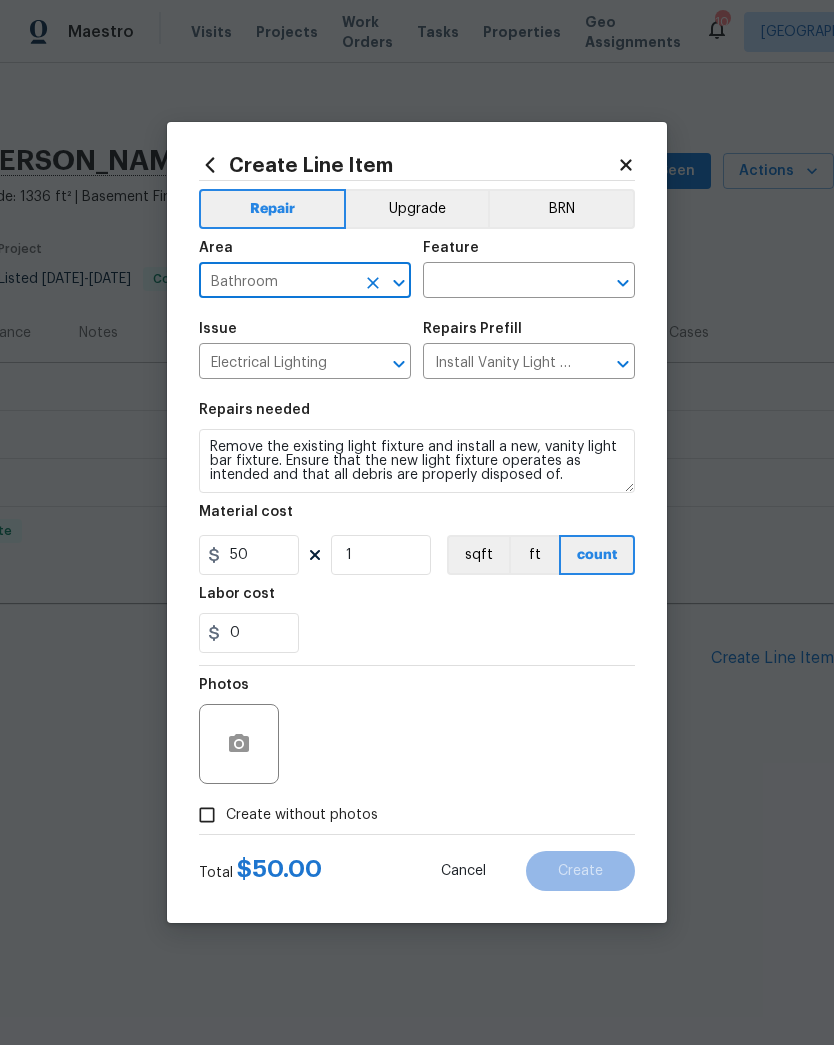 click at bounding box center [501, 282] 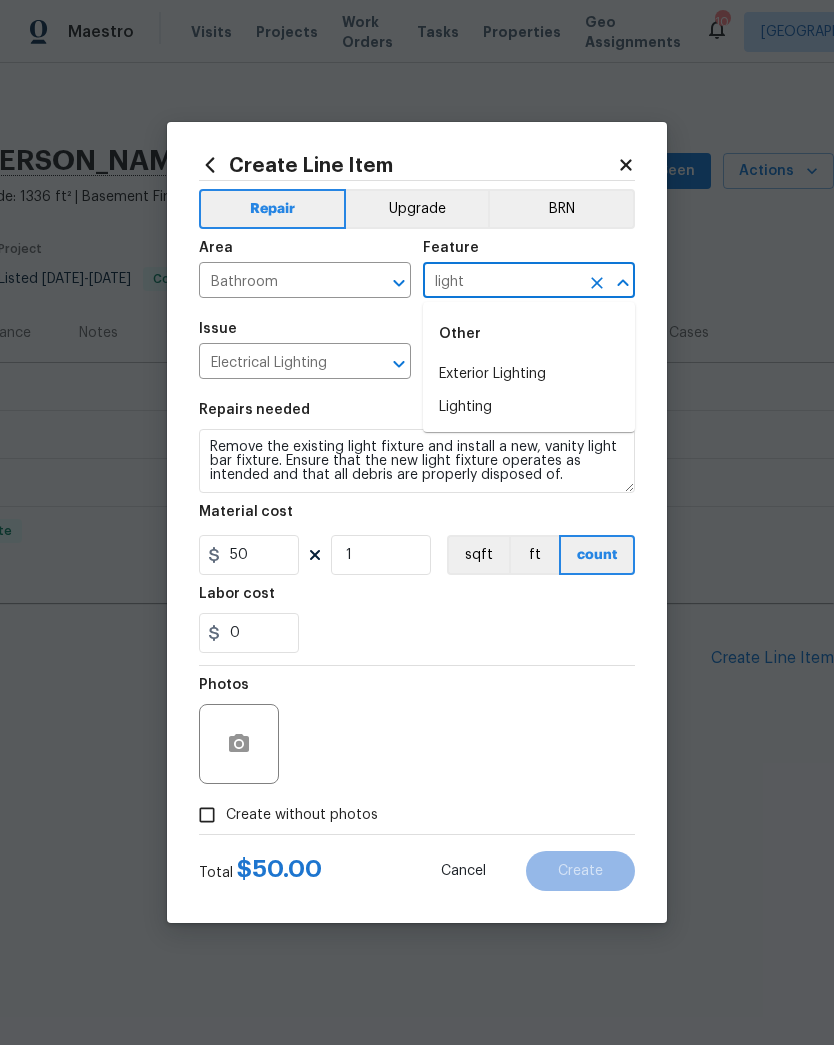 click on "Lighting" at bounding box center (529, 407) 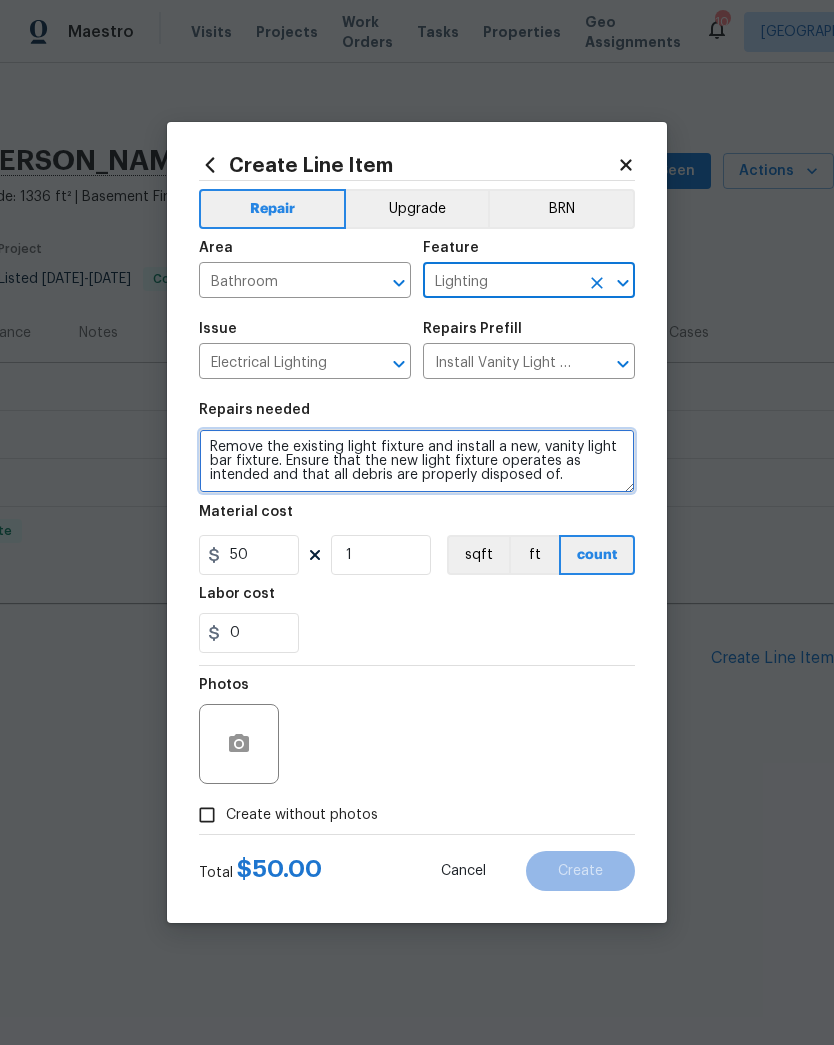 click on "Remove the existing light fixture and install a new, vanity light bar fixture. Ensure that the new light fixture operates as intended and that all debris are properly disposed of." at bounding box center (417, 461) 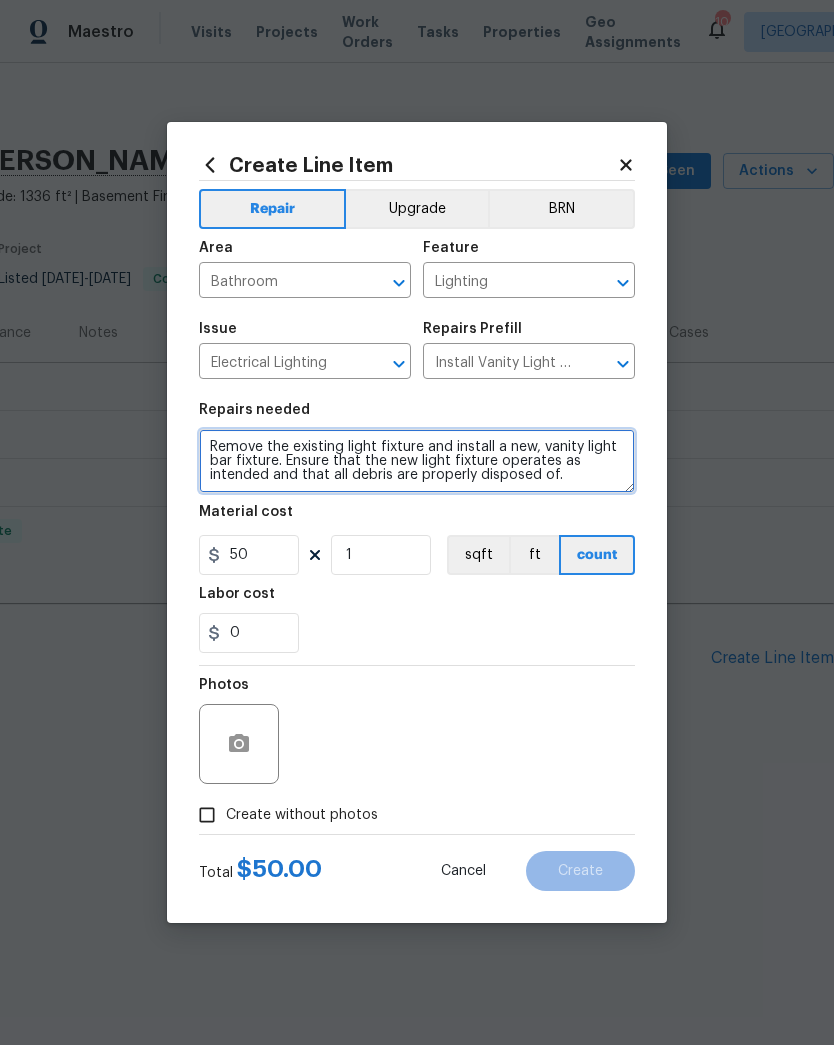 click on "Remove the existing light fixture and install a new, vanity light bar fixture. Ensure that the new light fixture operates as intended and that all debris are properly disposed of." at bounding box center [417, 461] 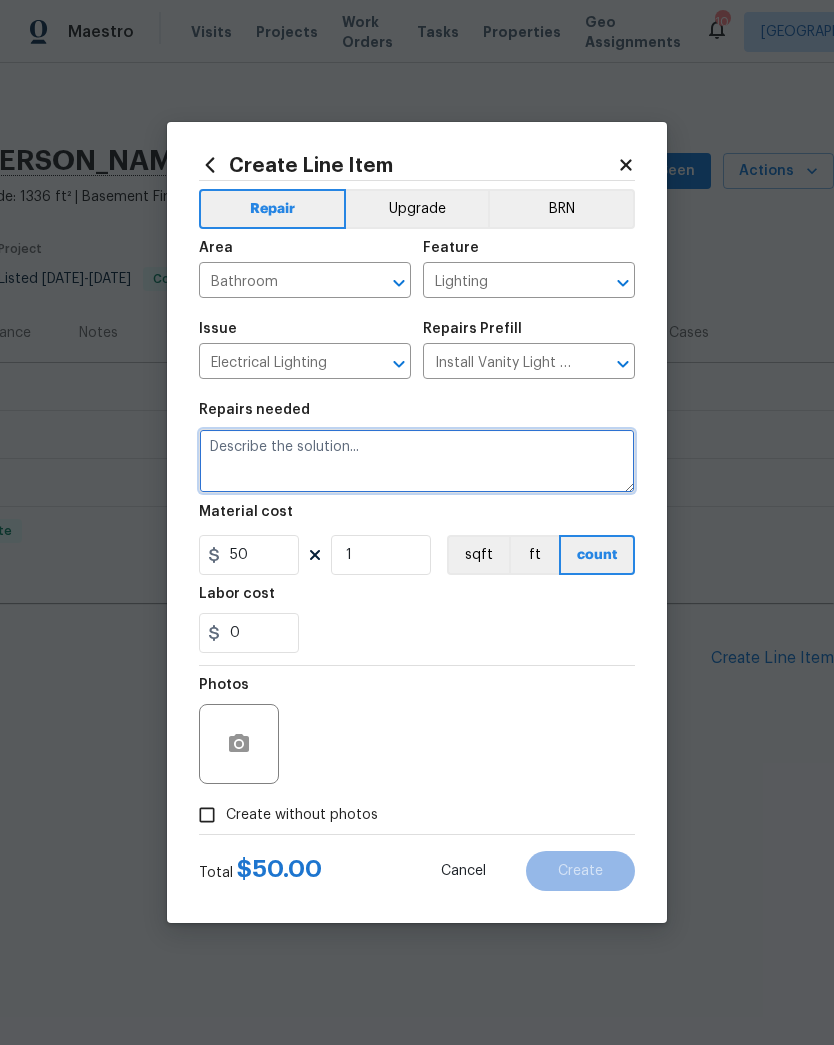 click at bounding box center [417, 461] 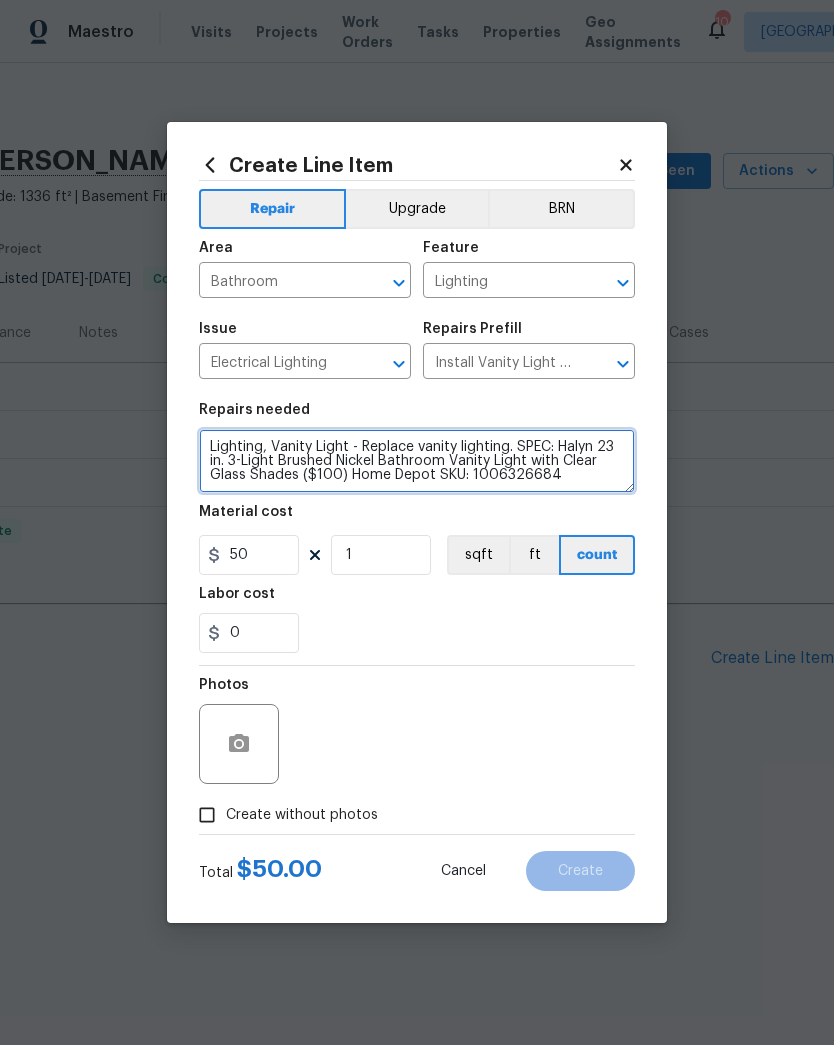click on "Lighting, Vanity Light - Replace vanity lighting. SPEC: Halyn 23 in. 3-Light Brushed Nickel Bathroom Vanity Light with Clear Glass Shades ($100) Home Depot SKU: 1006326684" at bounding box center [417, 461] 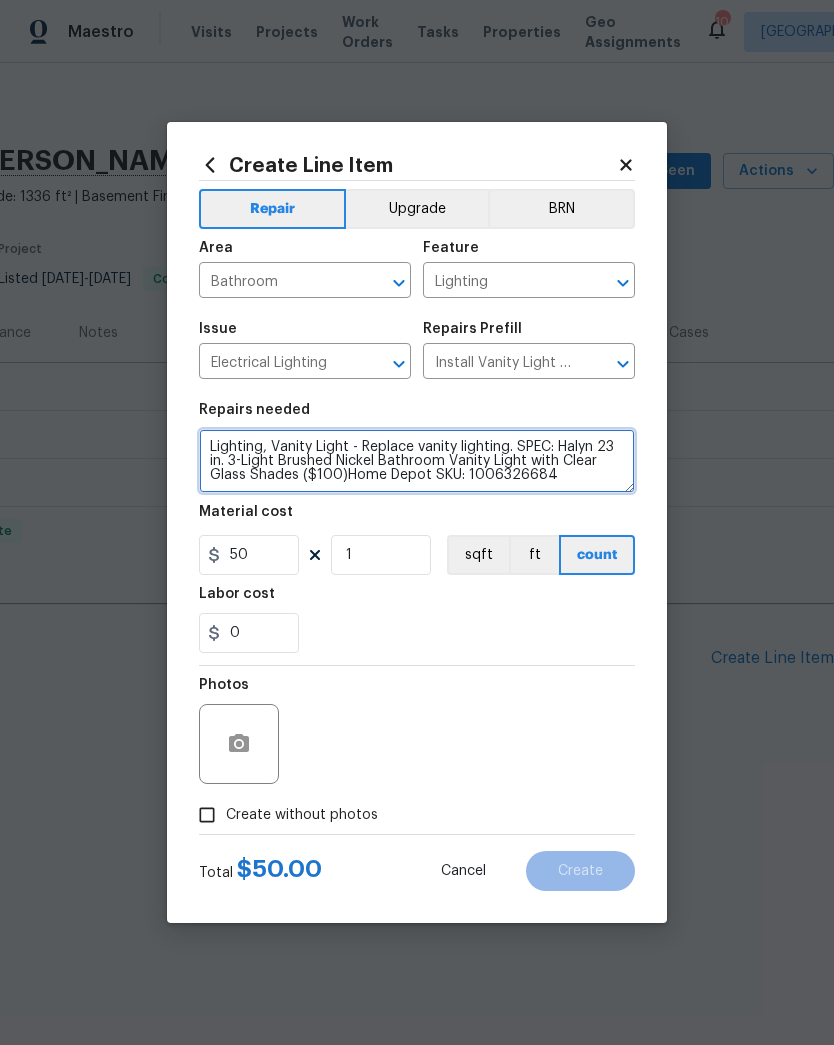 scroll, scrollTop: 0, scrollLeft: 0, axis: both 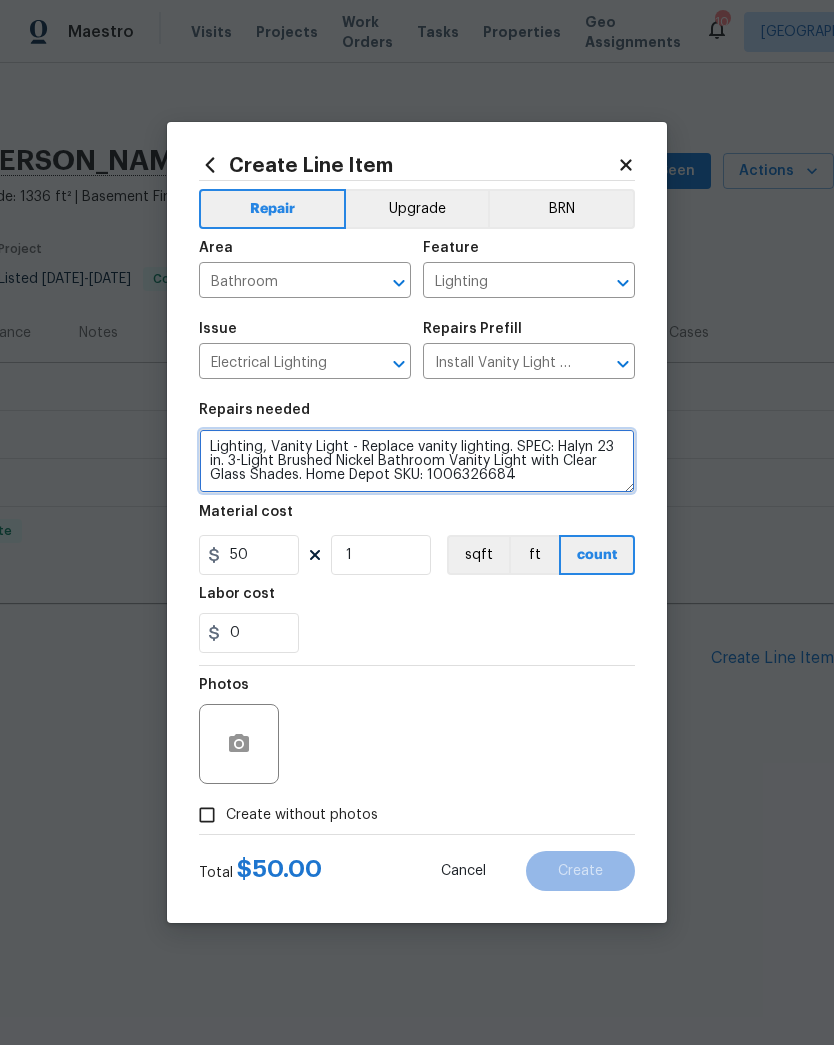 type on "Lighting, Vanity Light - Replace vanity lighting. SPEC: Halyn 23 in. 3-Light Brushed Nickel Bathroom Vanity Light with Clear Glass Shades. Home Depot SKU: 1006326684" 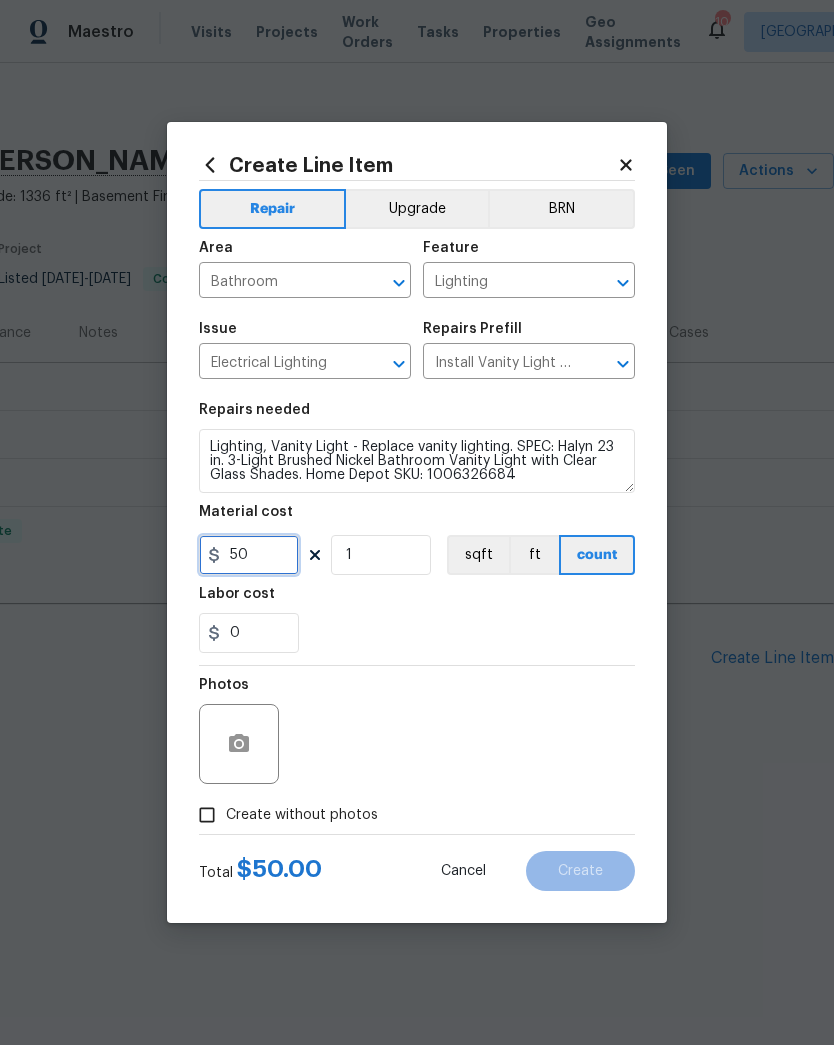 click on "50" at bounding box center (249, 555) 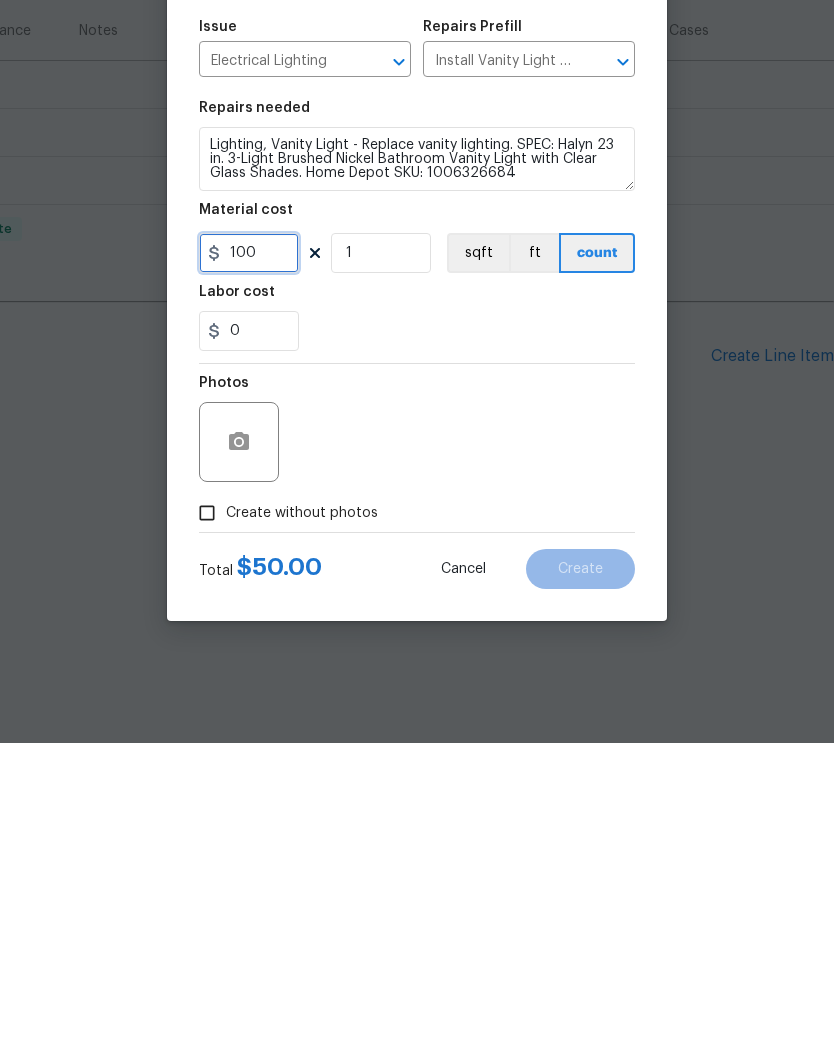 type on "100" 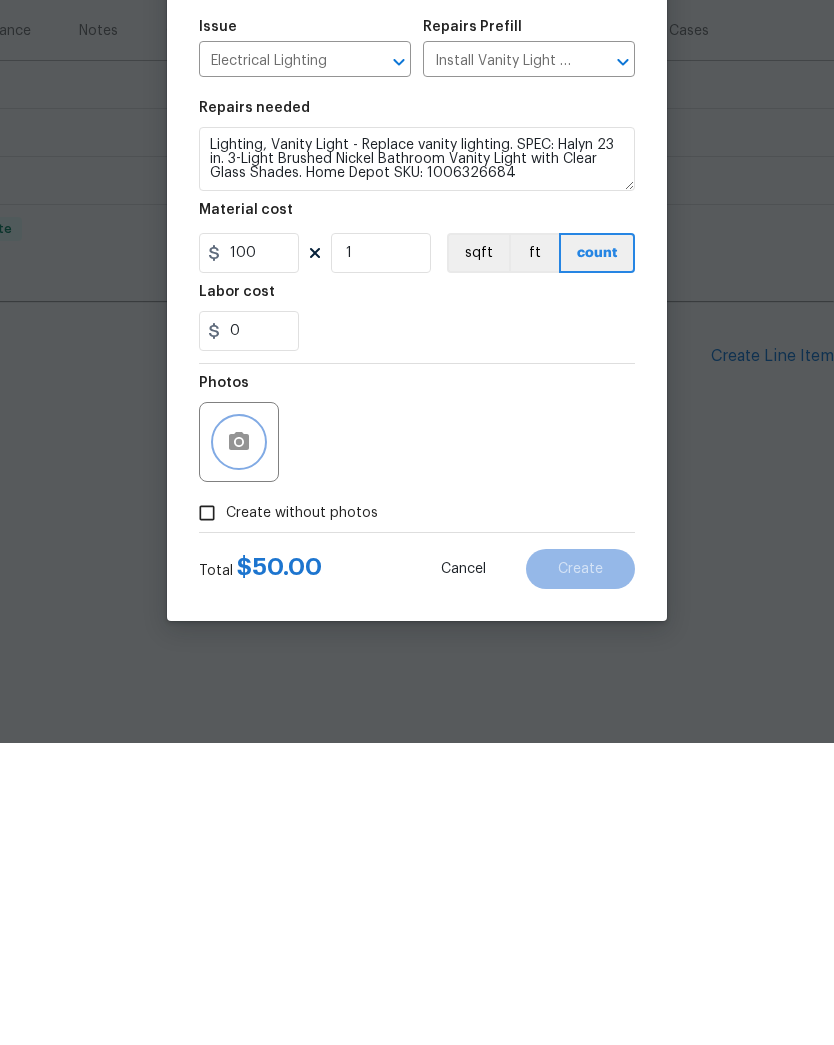 click 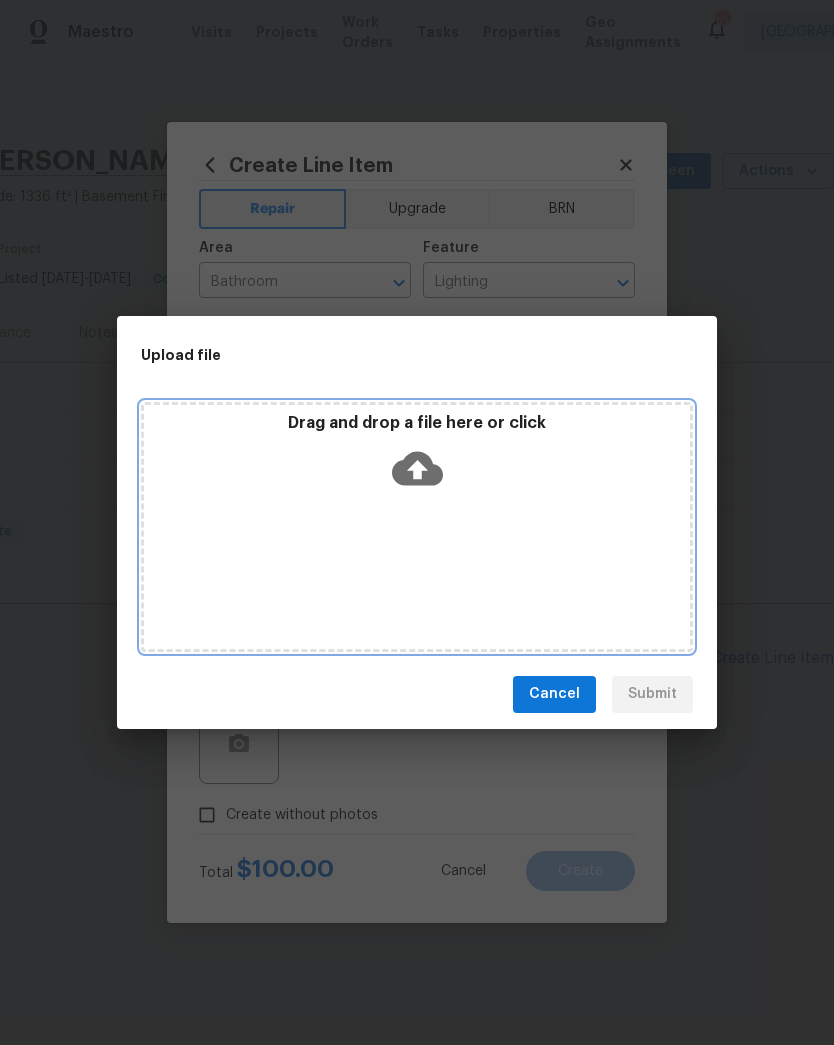 click 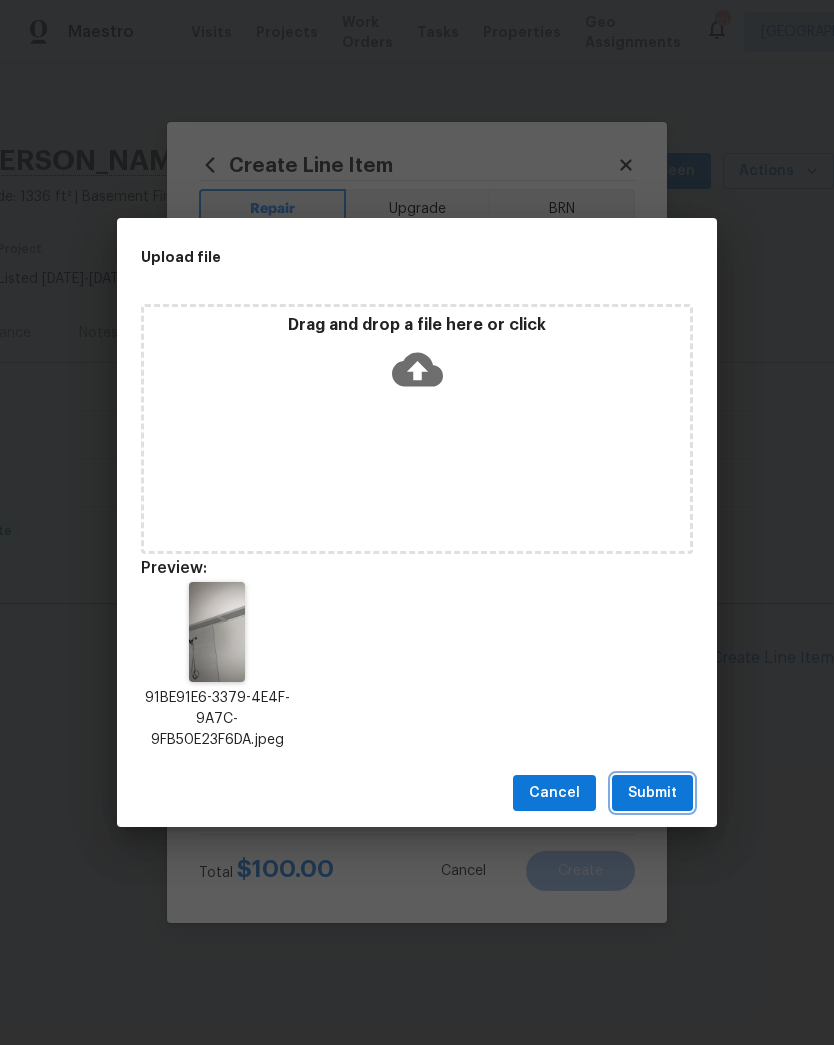 click on "Submit" at bounding box center [652, 793] 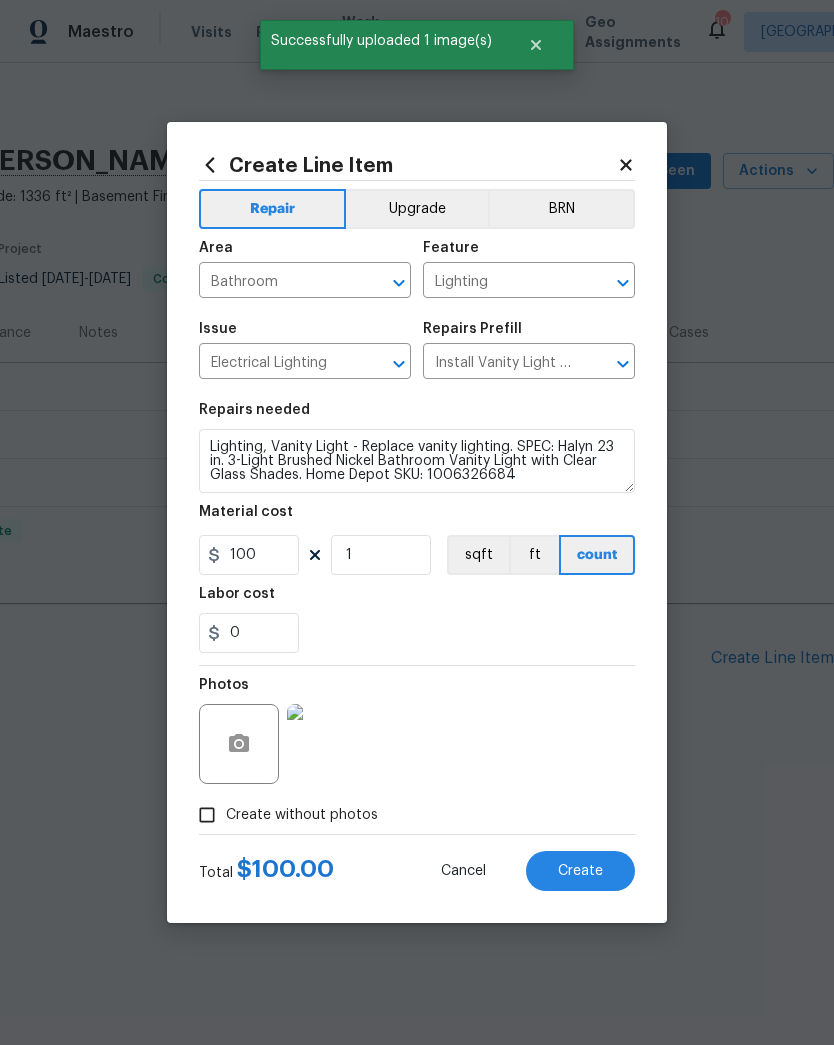 click on "Create" at bounding box center [580, 871] 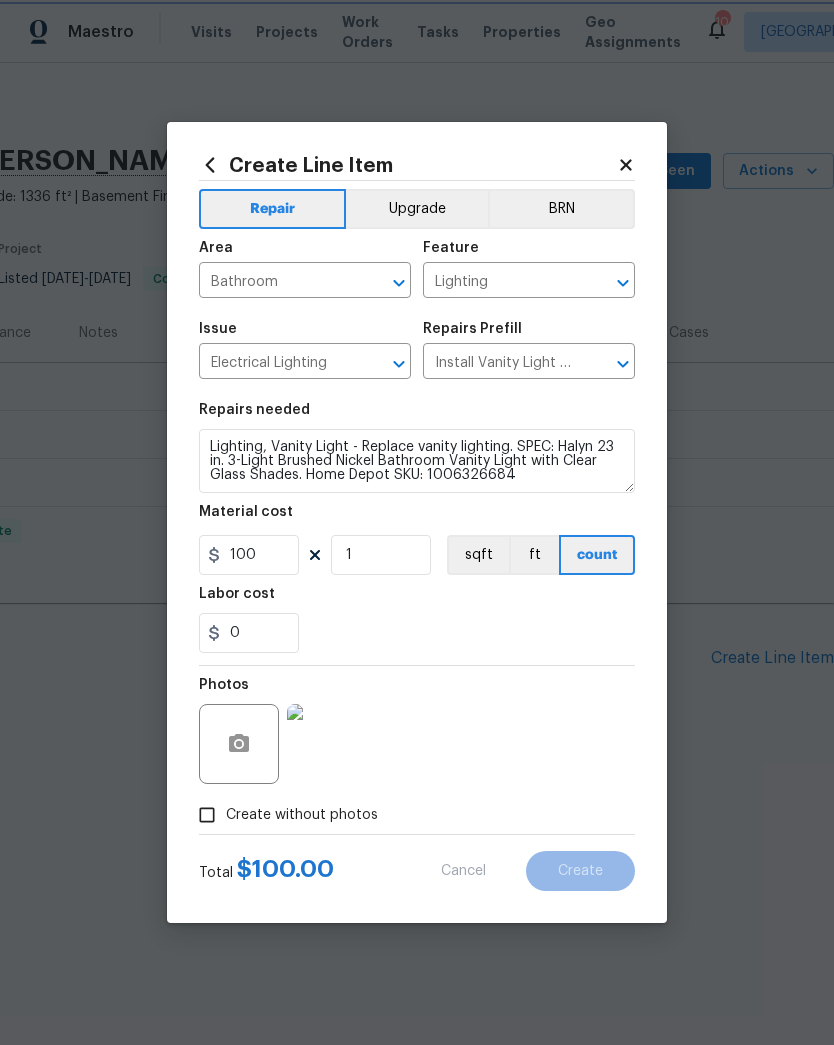 type on "0" 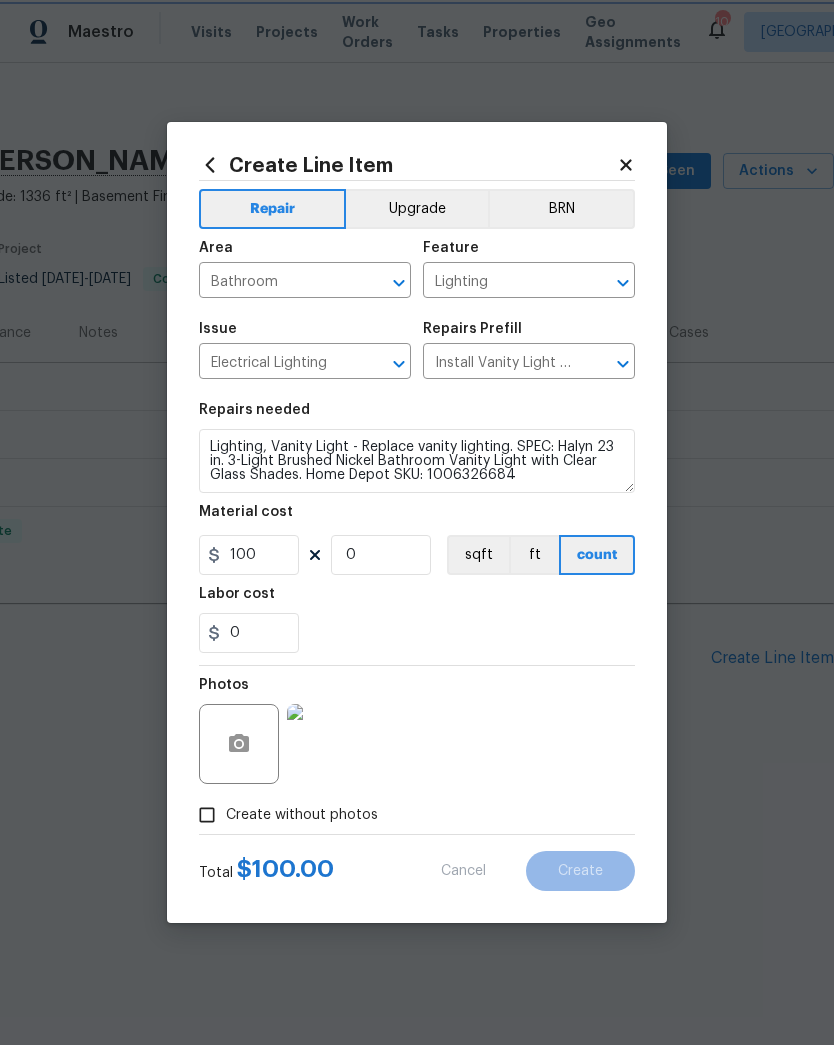 type 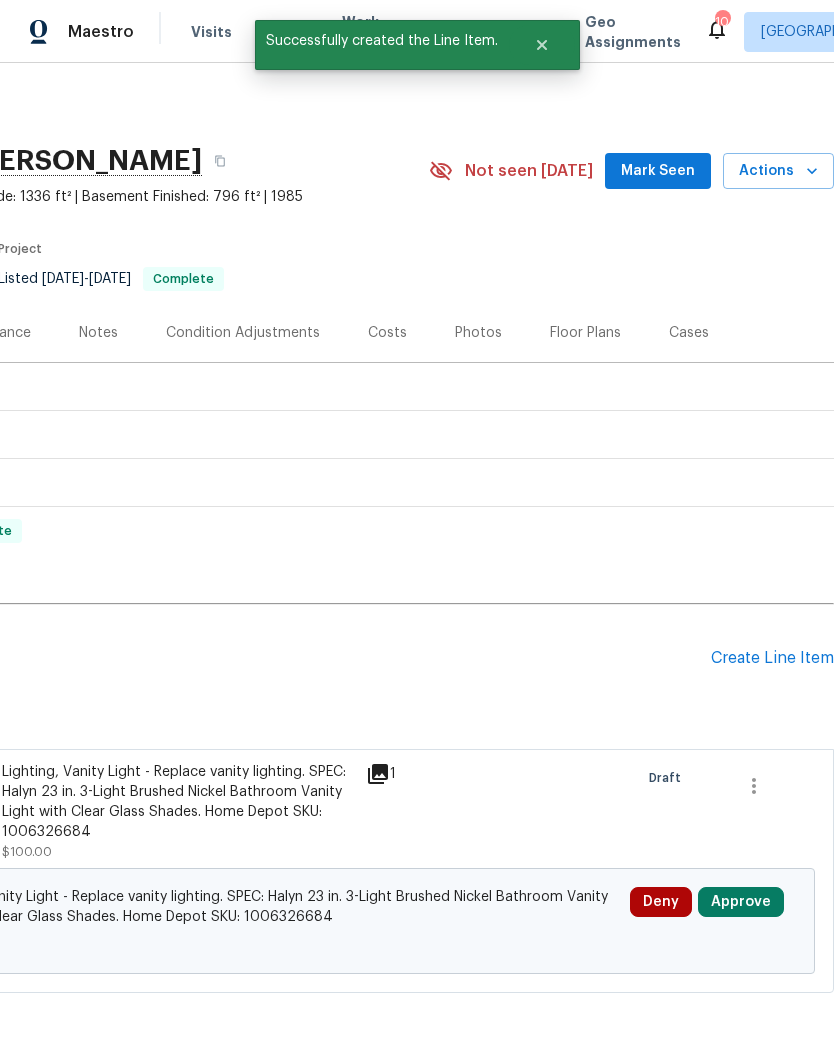 click on "Create Line Item" at bounding box center (772, 658) 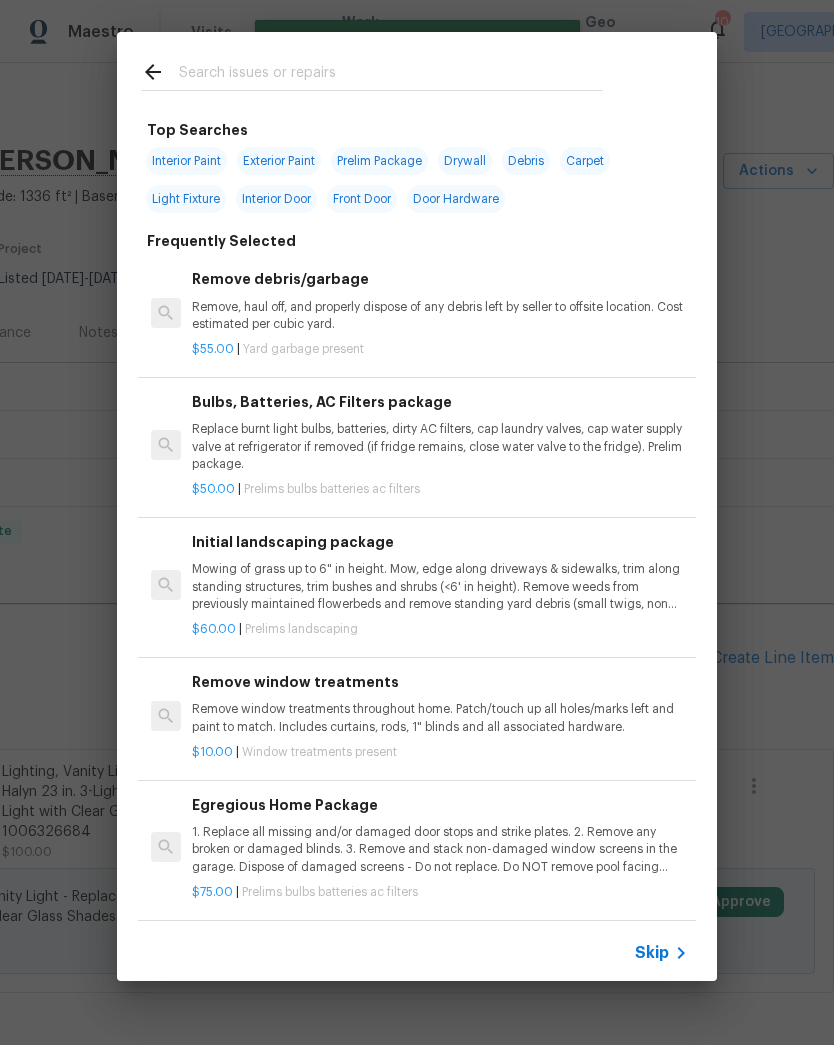 click at bounding box center [372, 71] 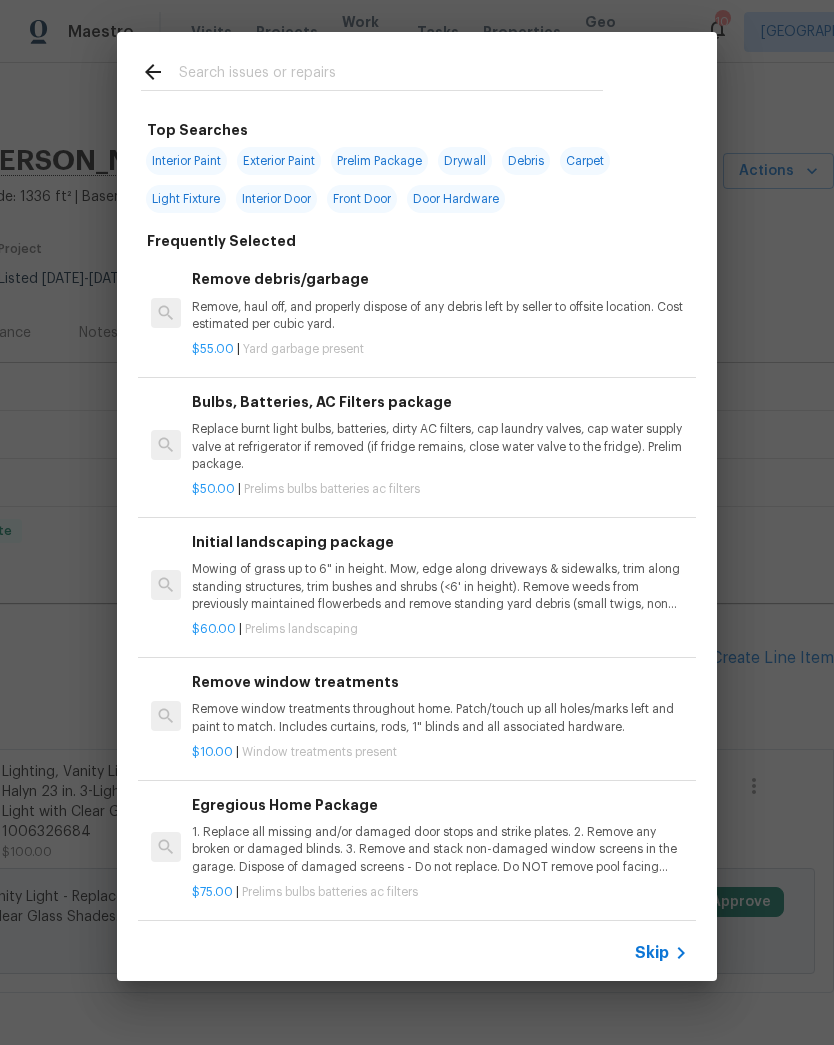 click at bounding box center [391, 75] 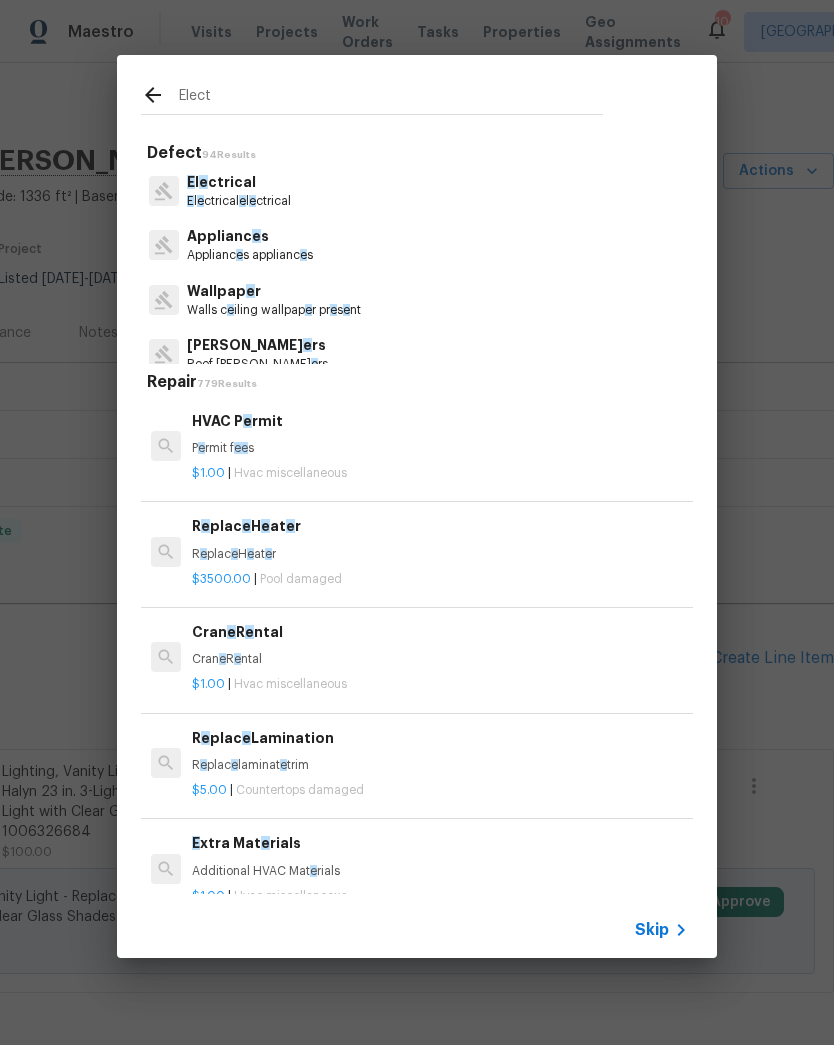 type on "Electr" 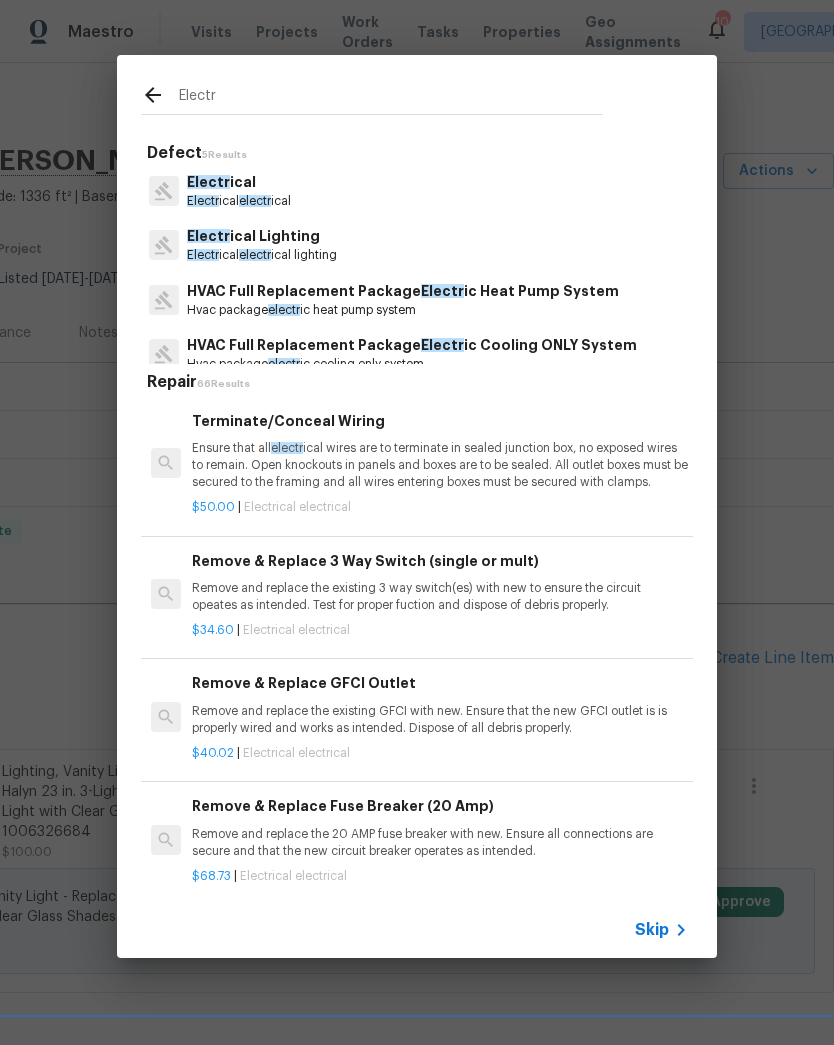 click on "Electr ical" at bounding box center [239, 182] 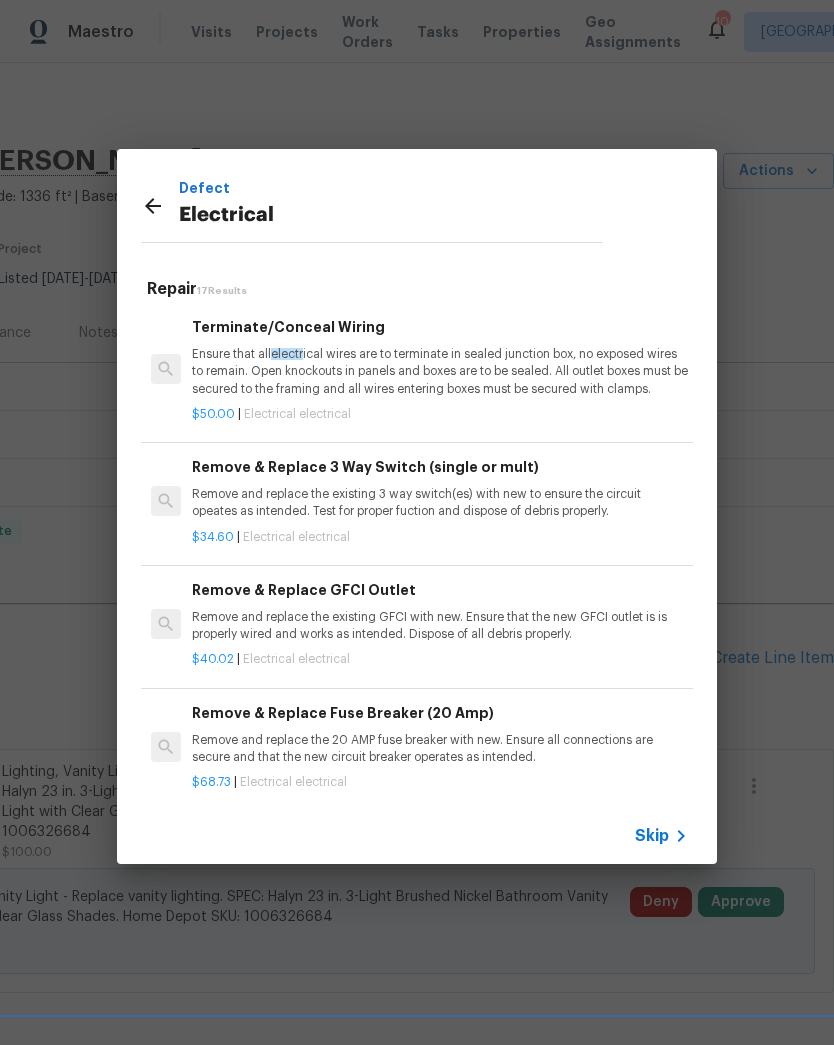 scroll, scrollTop: 0, scrollLeft: 0, axis: both 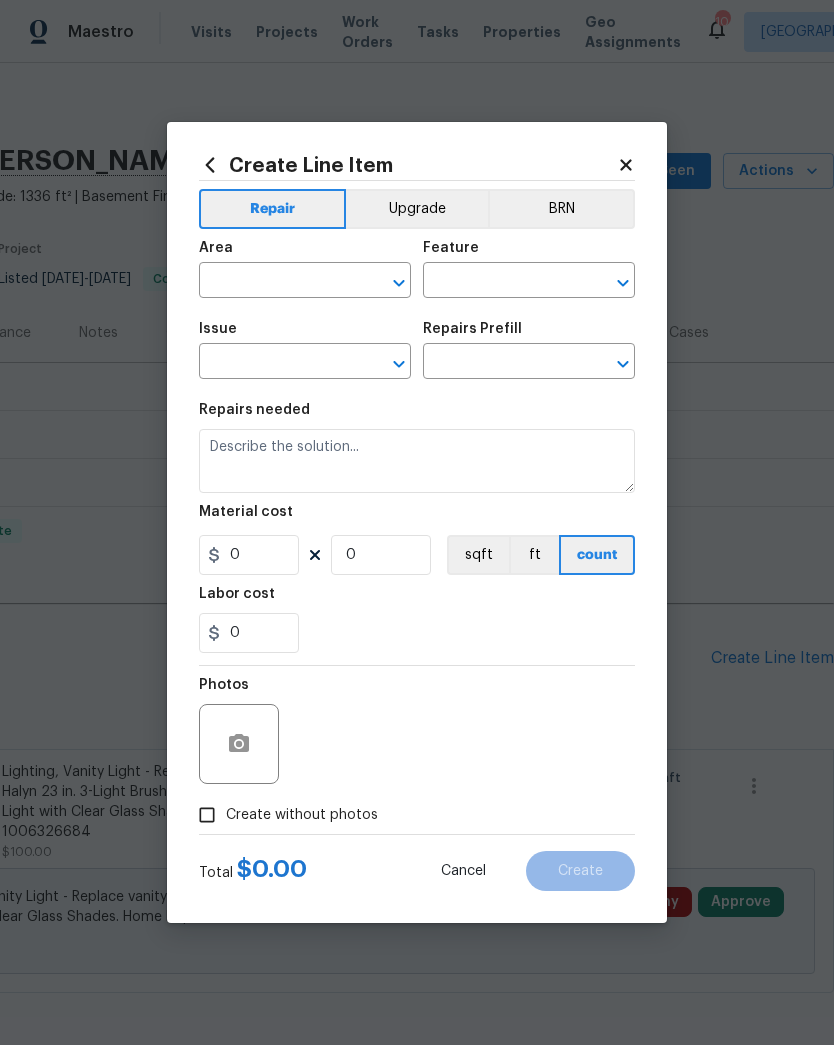 click at bounding box center [277, 282] 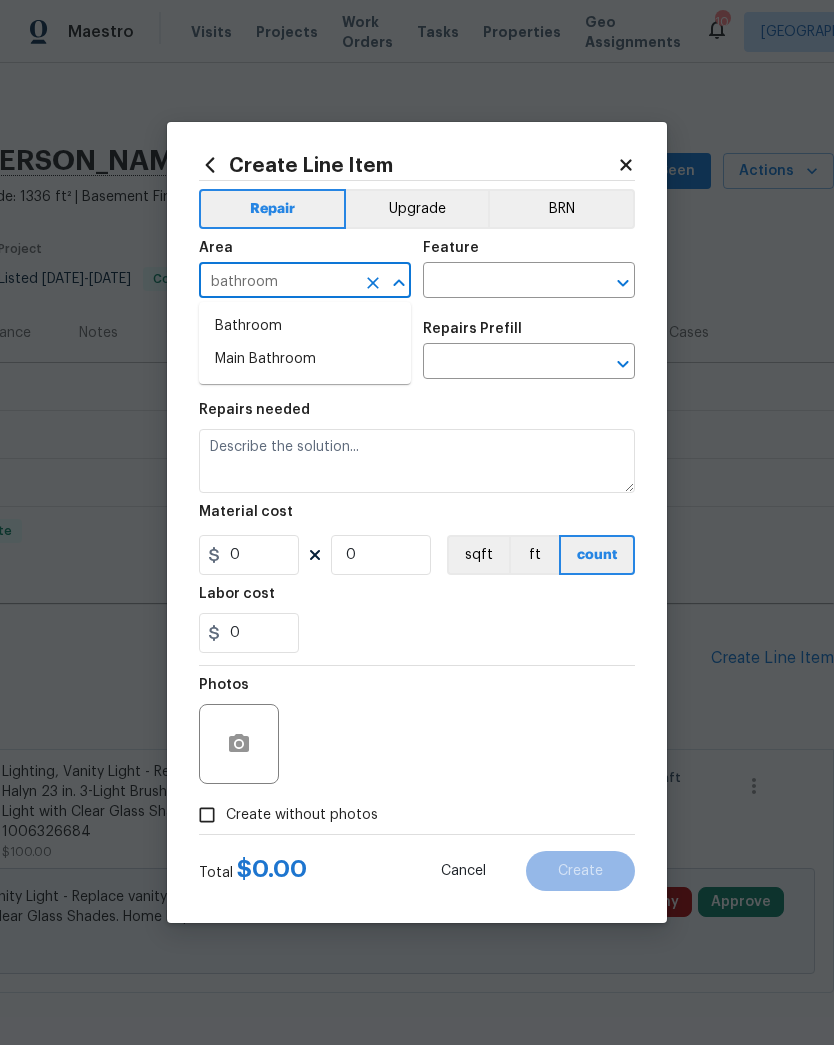 click on "Bathroom" at bounding box center (305, 326) 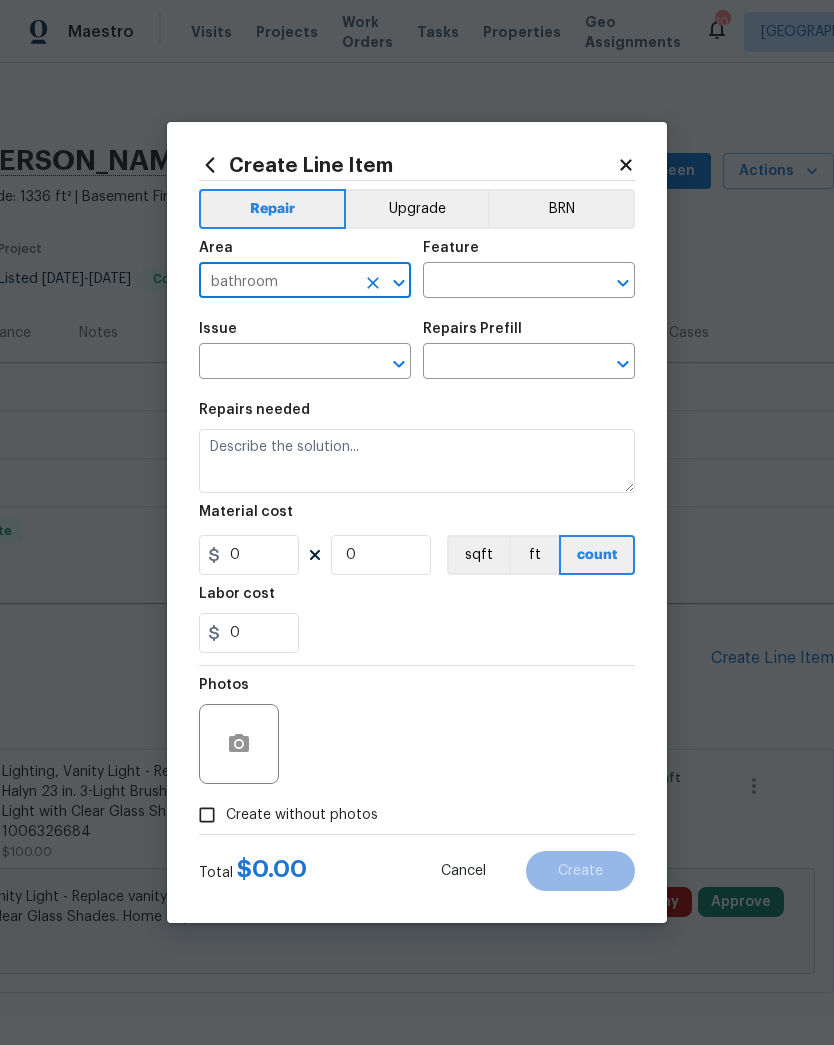 type on "Bathroom" 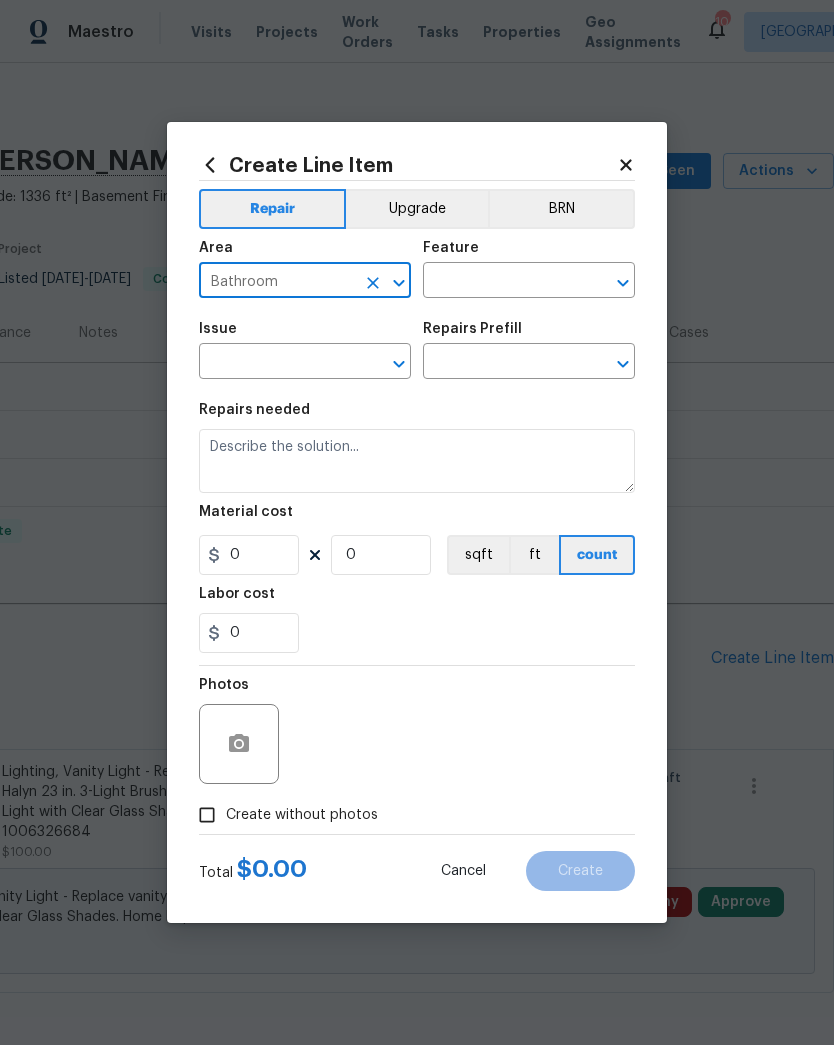 click at bounding box center [501, 282] 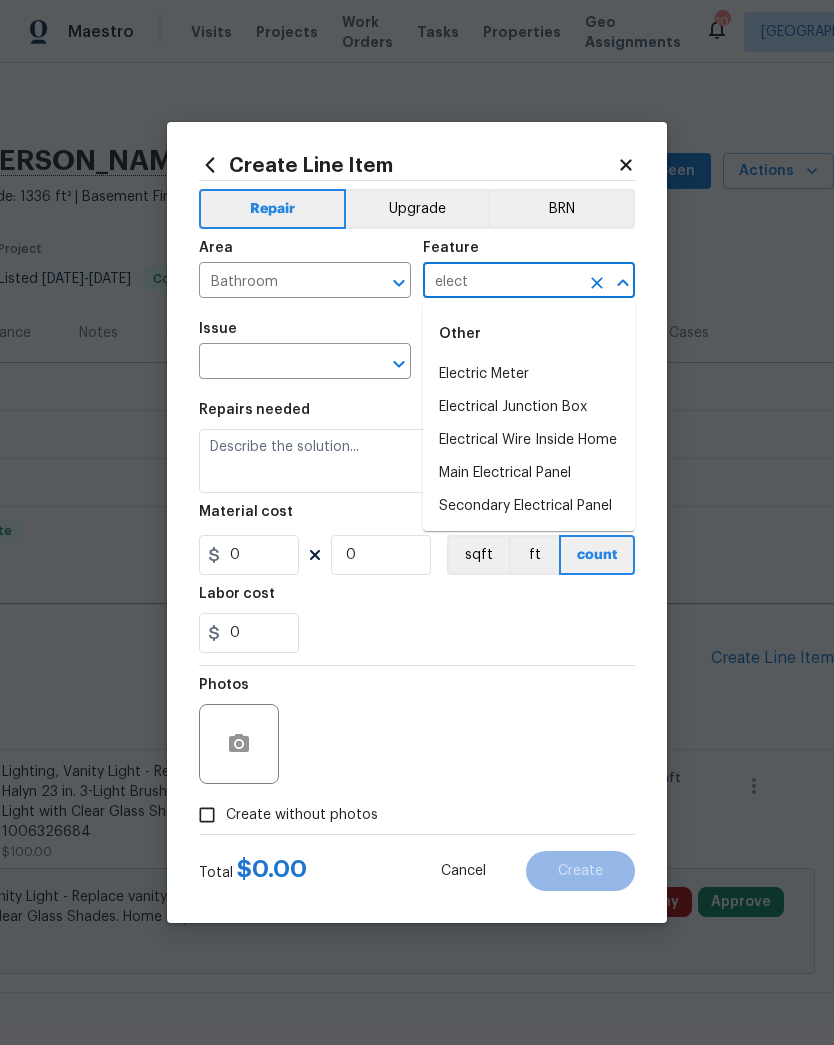 click on "Electrical Wire Inside Home" at bounding box center [529, 440] 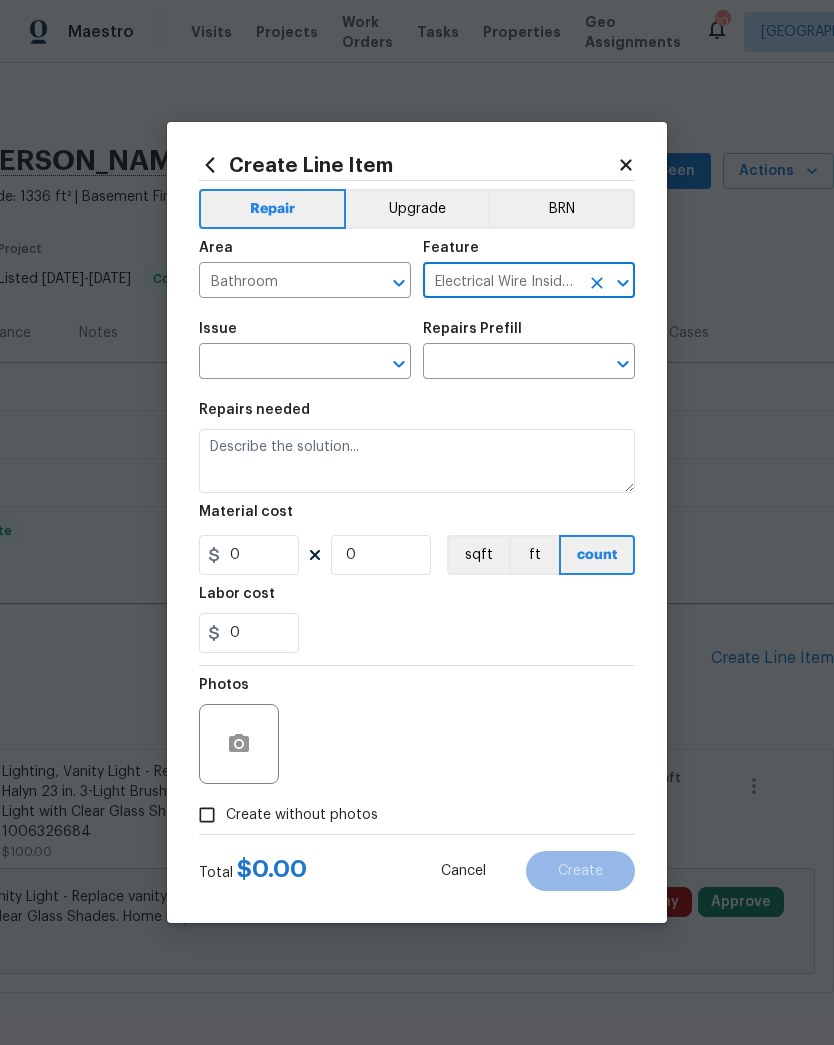 click at bounding box center [277, 363] 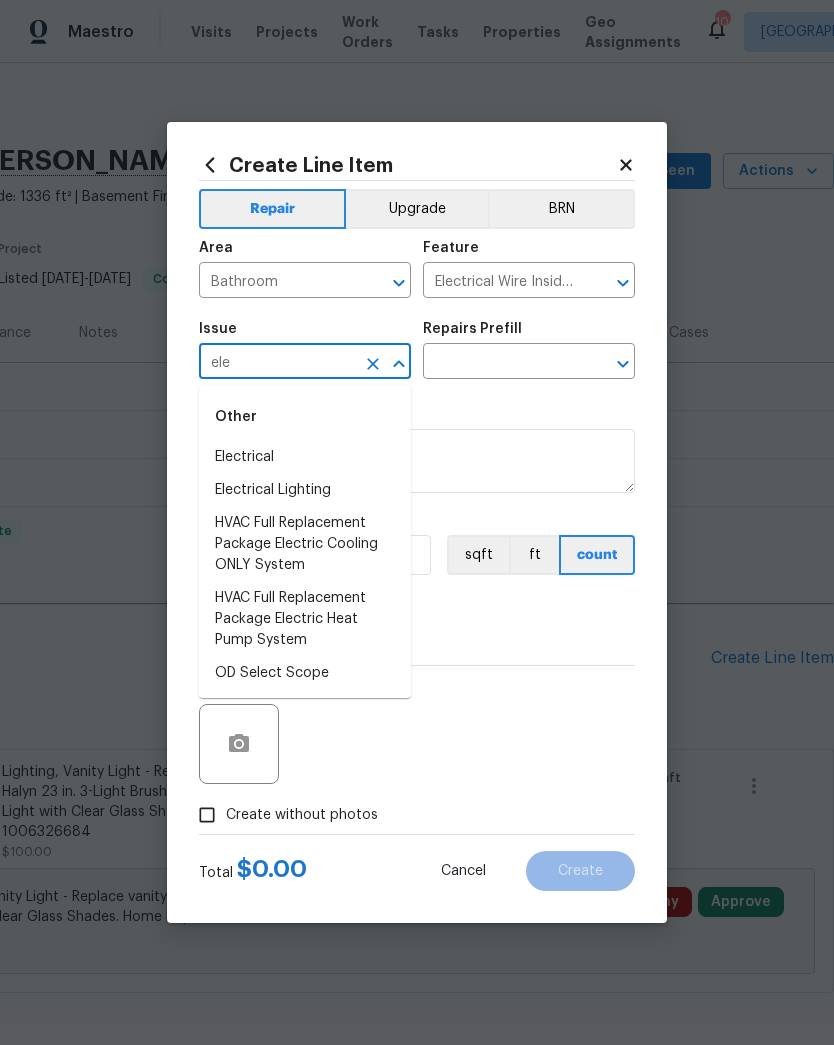 click on "Electrical" at bounding box center [305, 457] 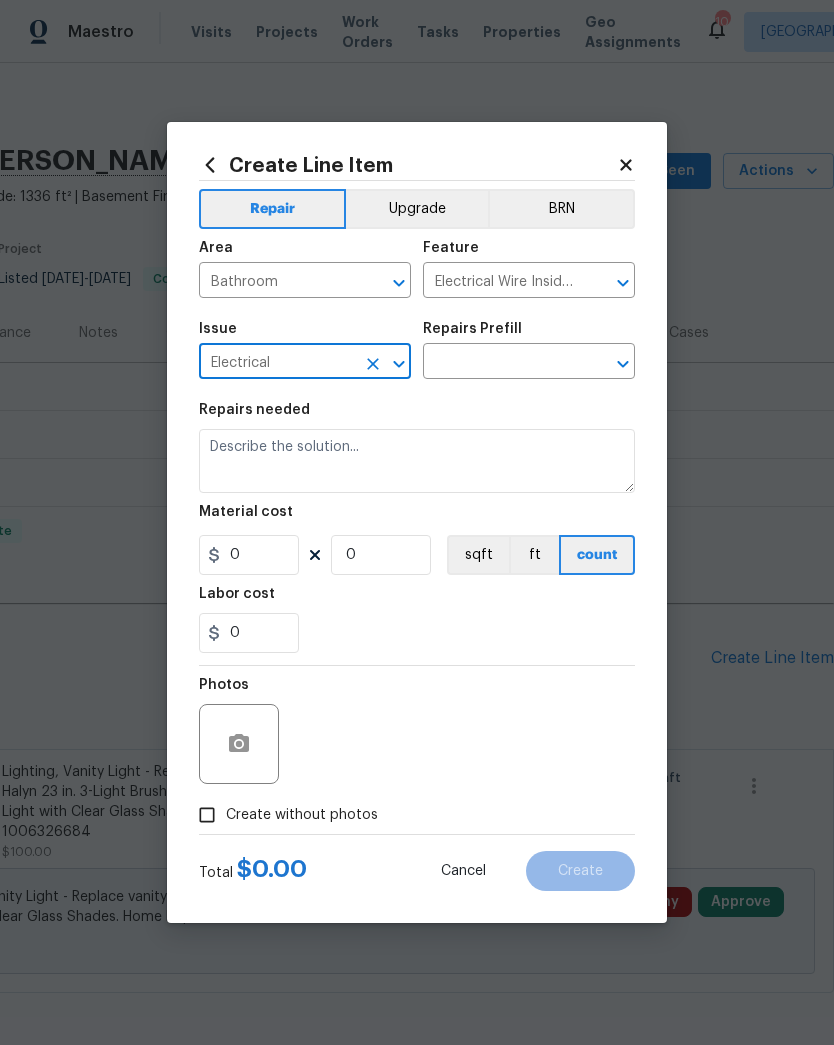 click at bounding box center (501, 363) 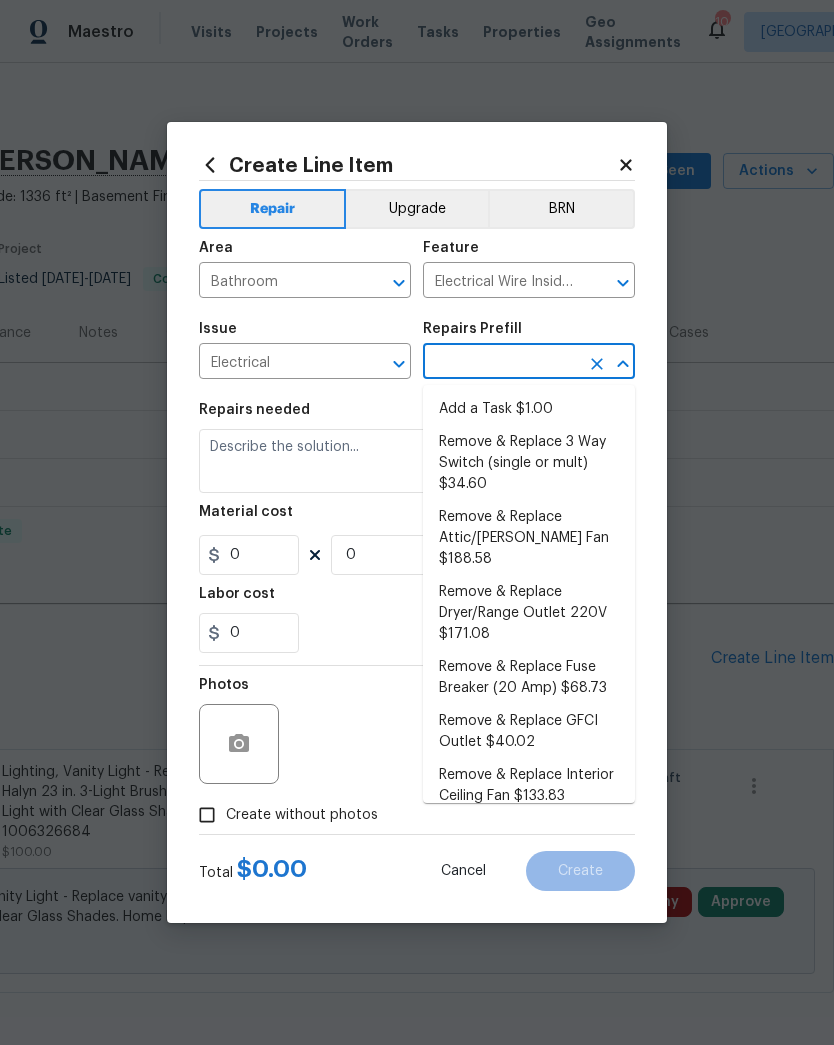 scroll, scrollTop: 0, scrollLeft: 0, axis: both 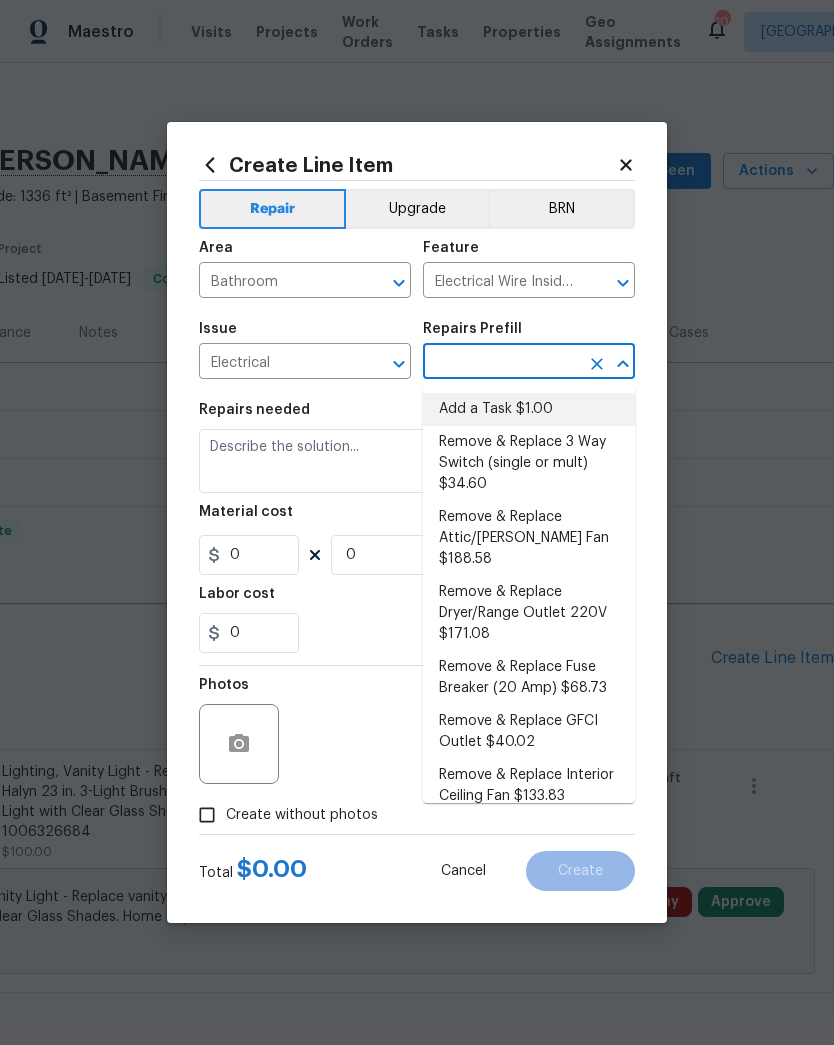 click on "Add a Task $1.00" at bounding box center [529, 409] 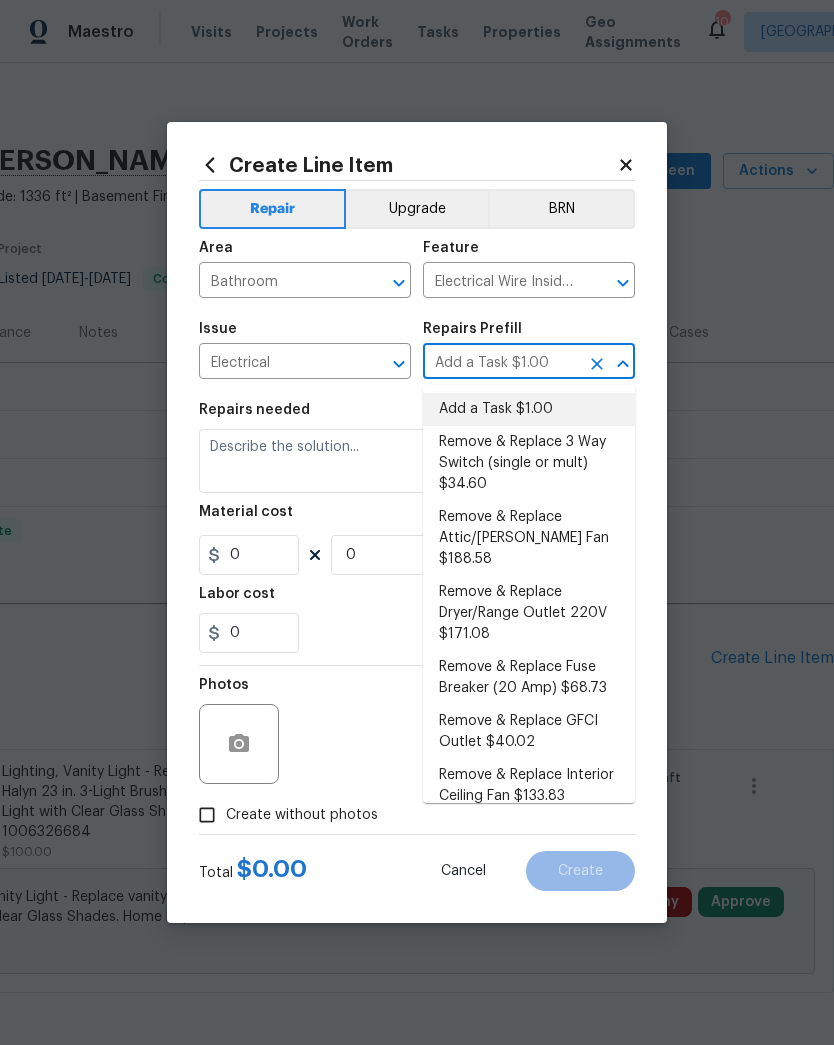 type on "HPM to detail" 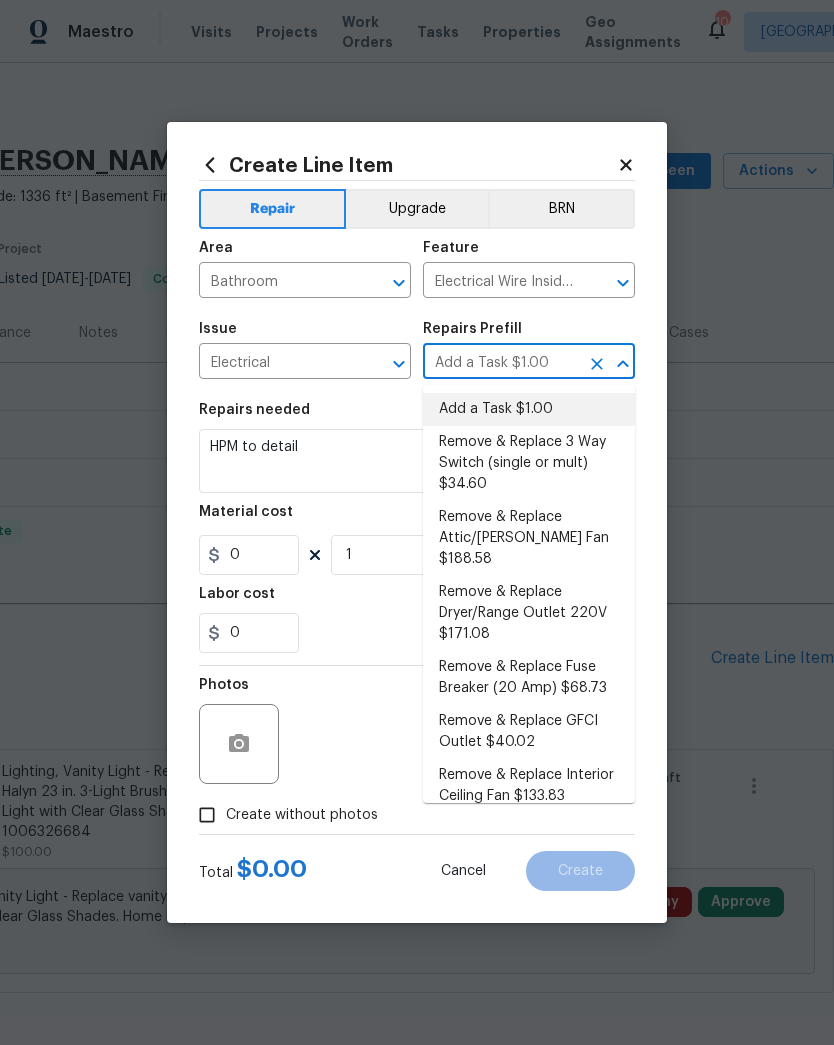 type on "1" 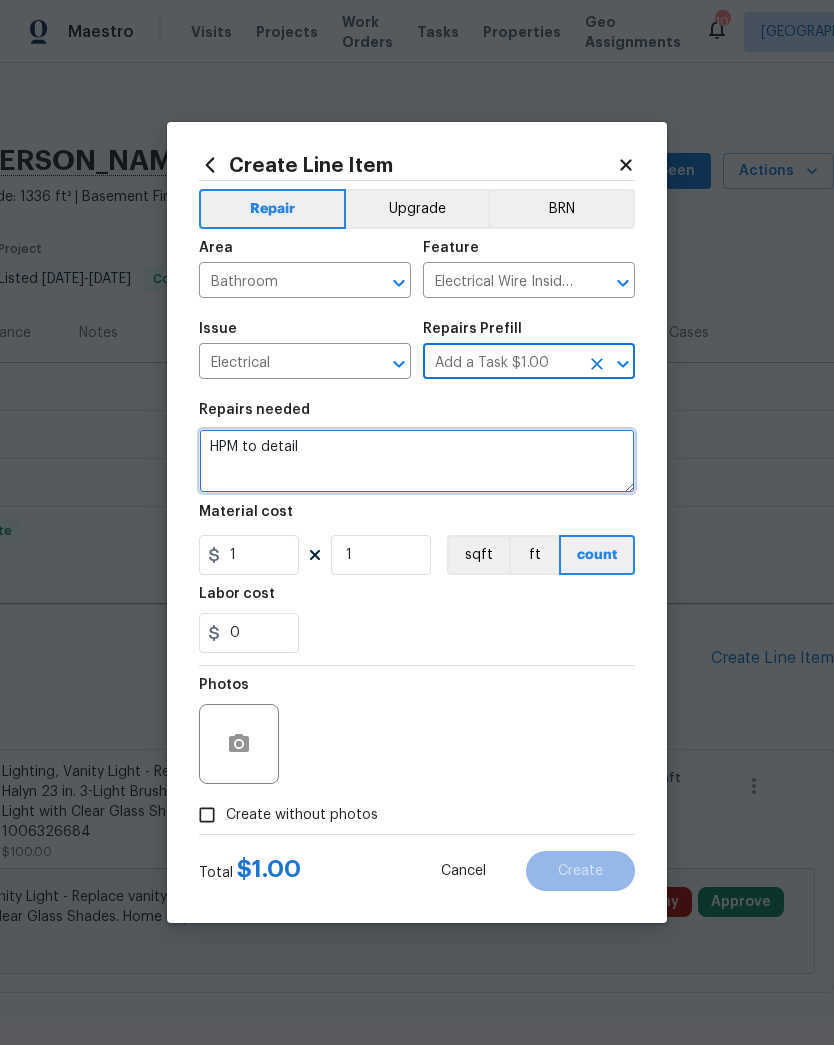 click on "HPM to detail" at bounding box center (417, 461) 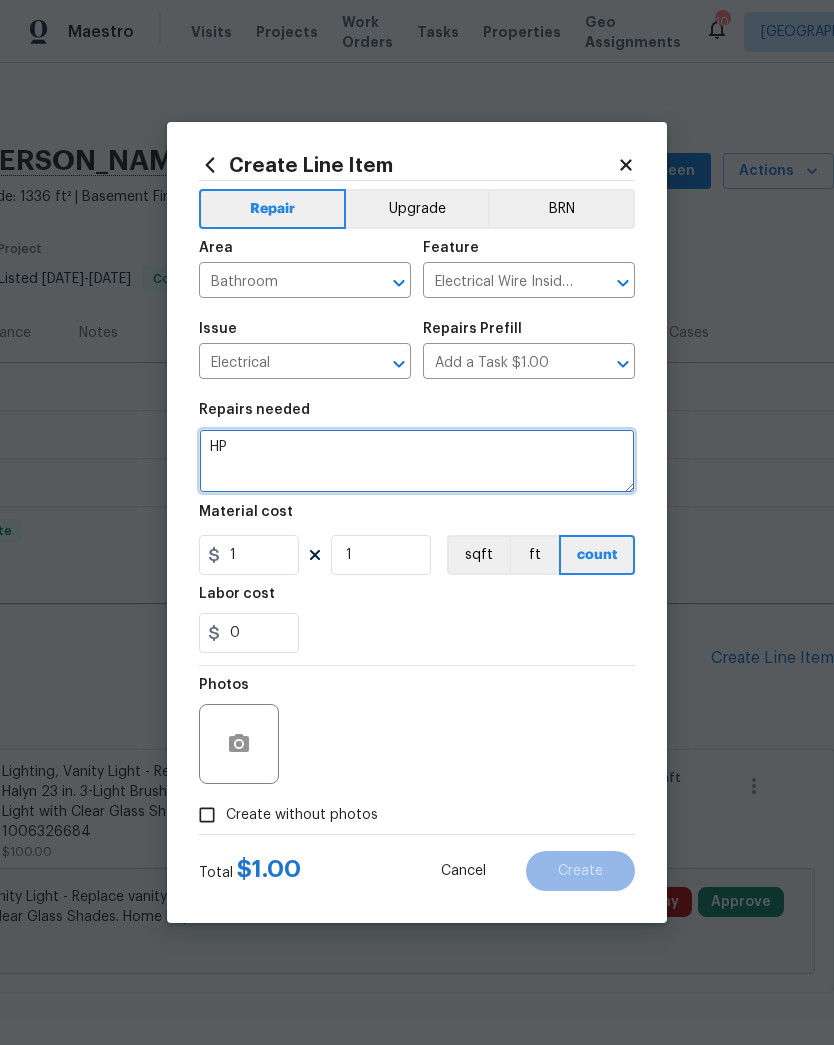 type on "H" 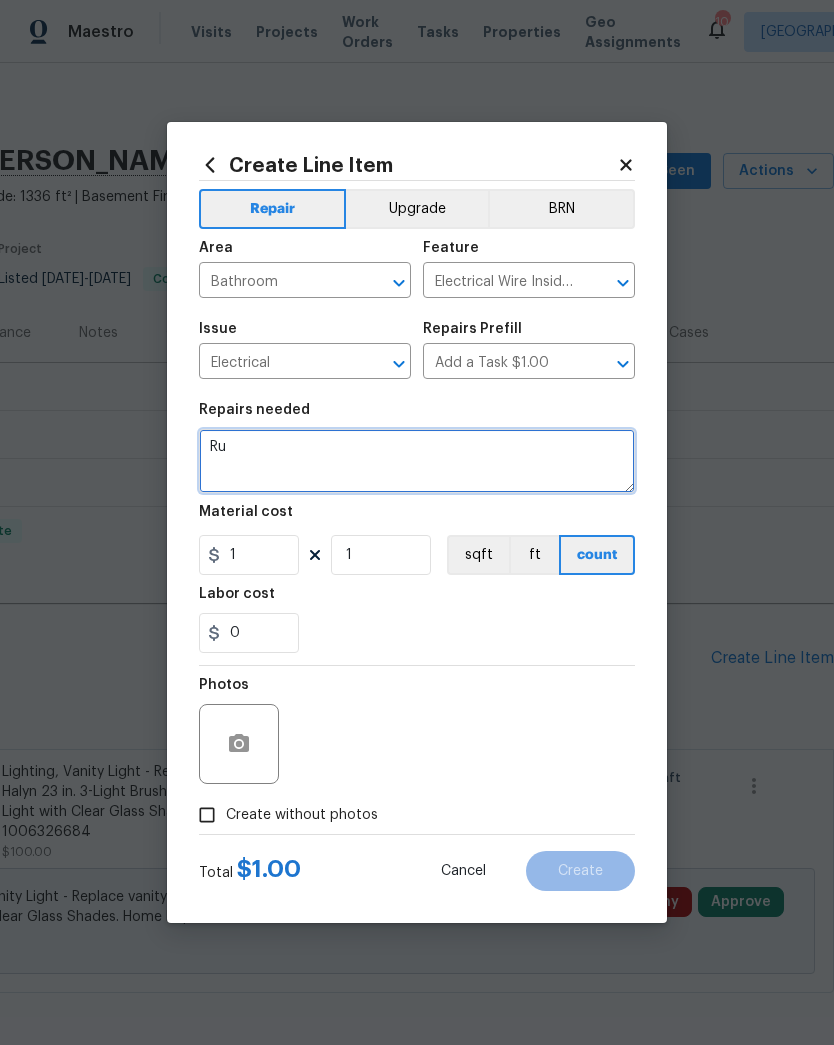 type on "R" 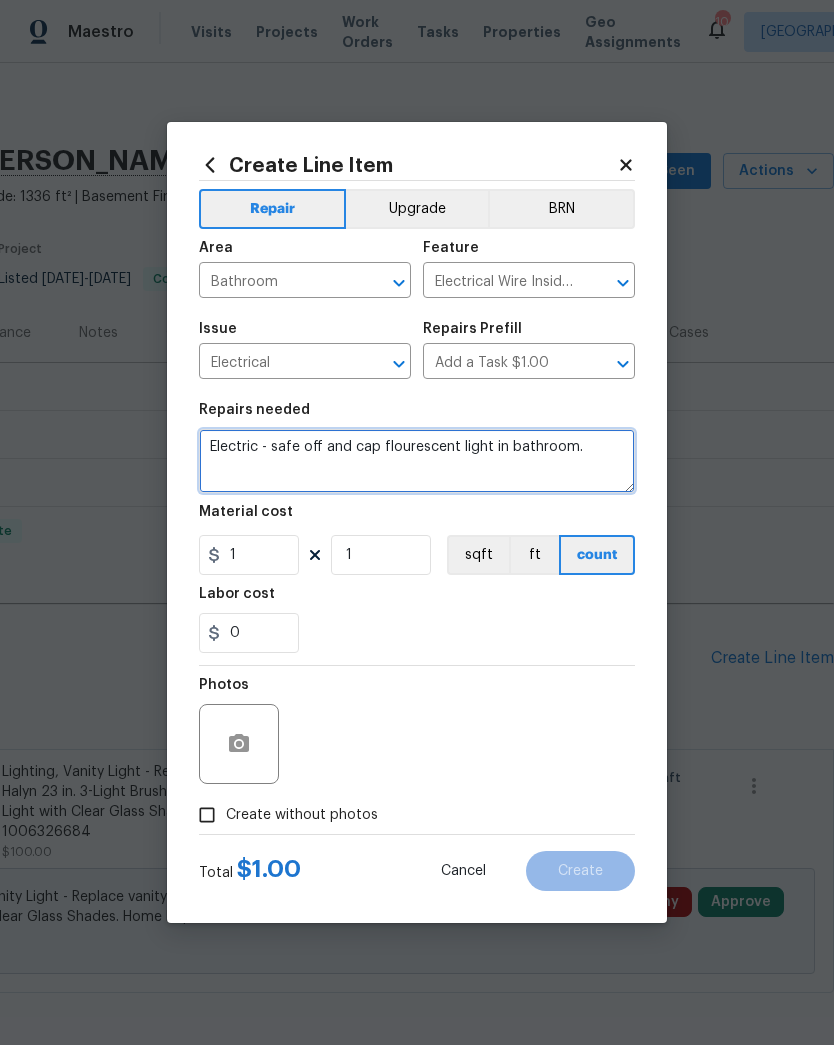 click on "Electric - safe off and cap flourescent light in bathroom." at bounding box center [417, 461] 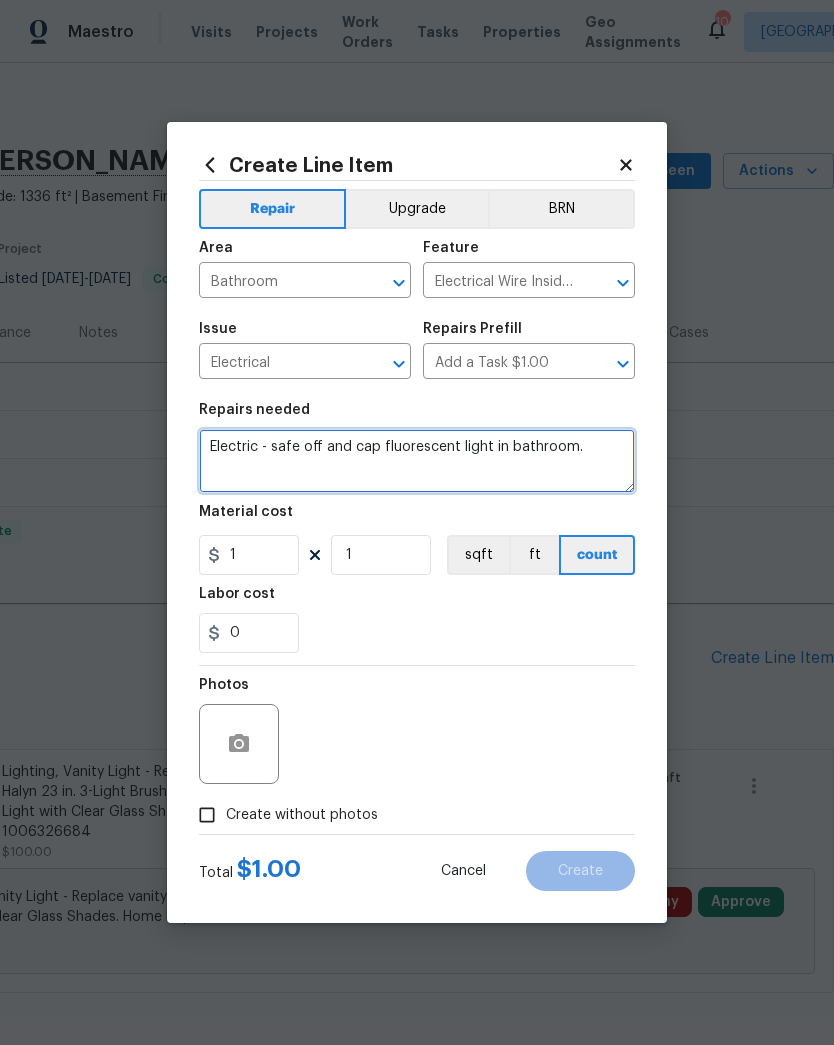 click on "Electric - safe off and cap fluorescent light in bathroom." at bounding box center (417, 461) 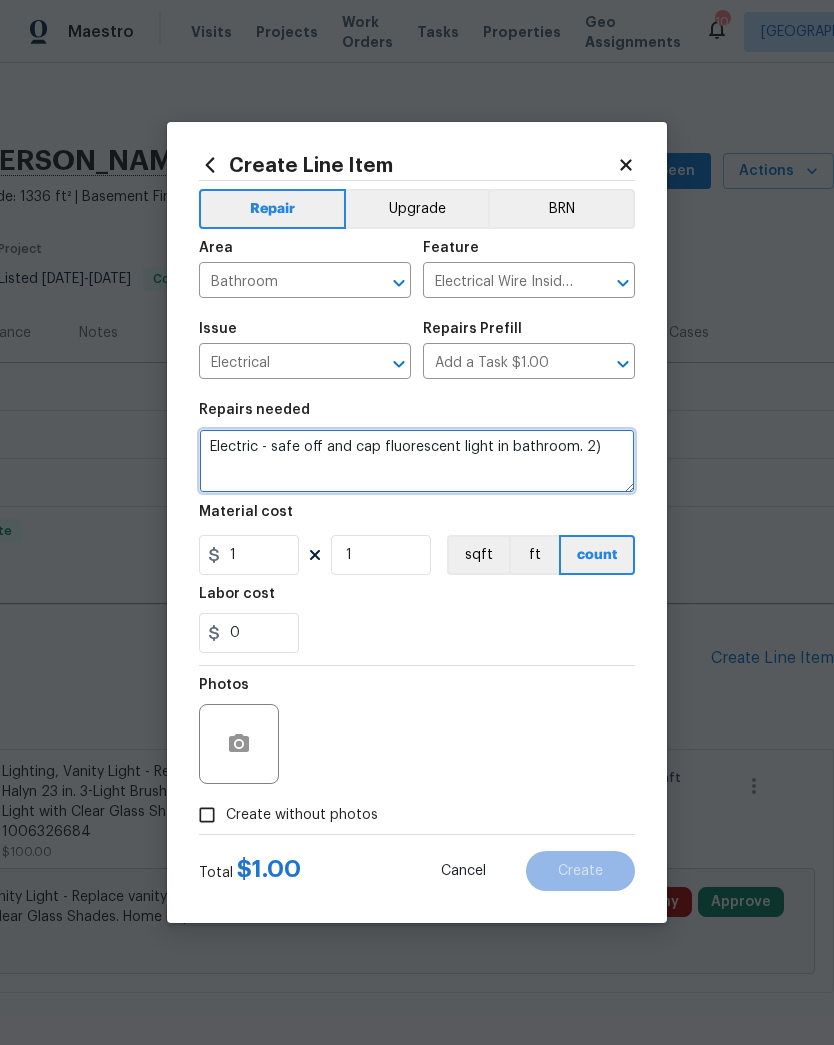 click on "Electric - safe off and cap fluorescent light in bathroom. 2)" at bounding box center (417, 461) 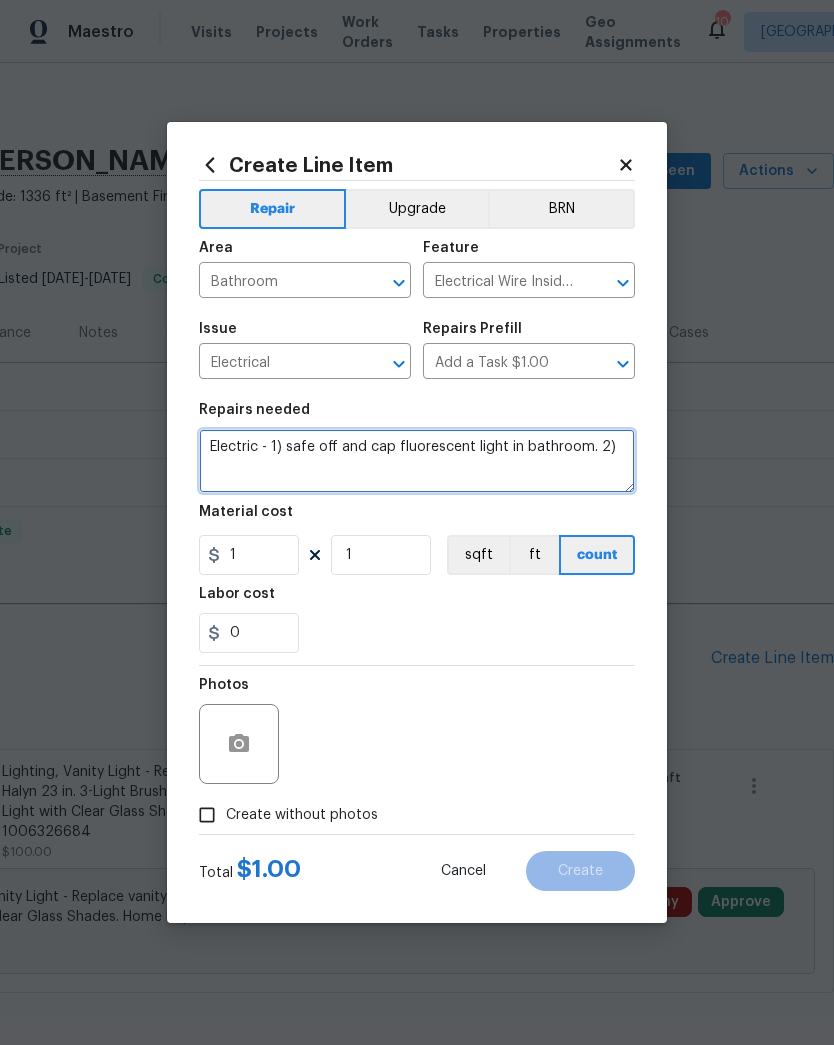 click on "Electric - 1) safe off and cap fluorescent light in bathroom. 2)" at bounding box center (417, 461) 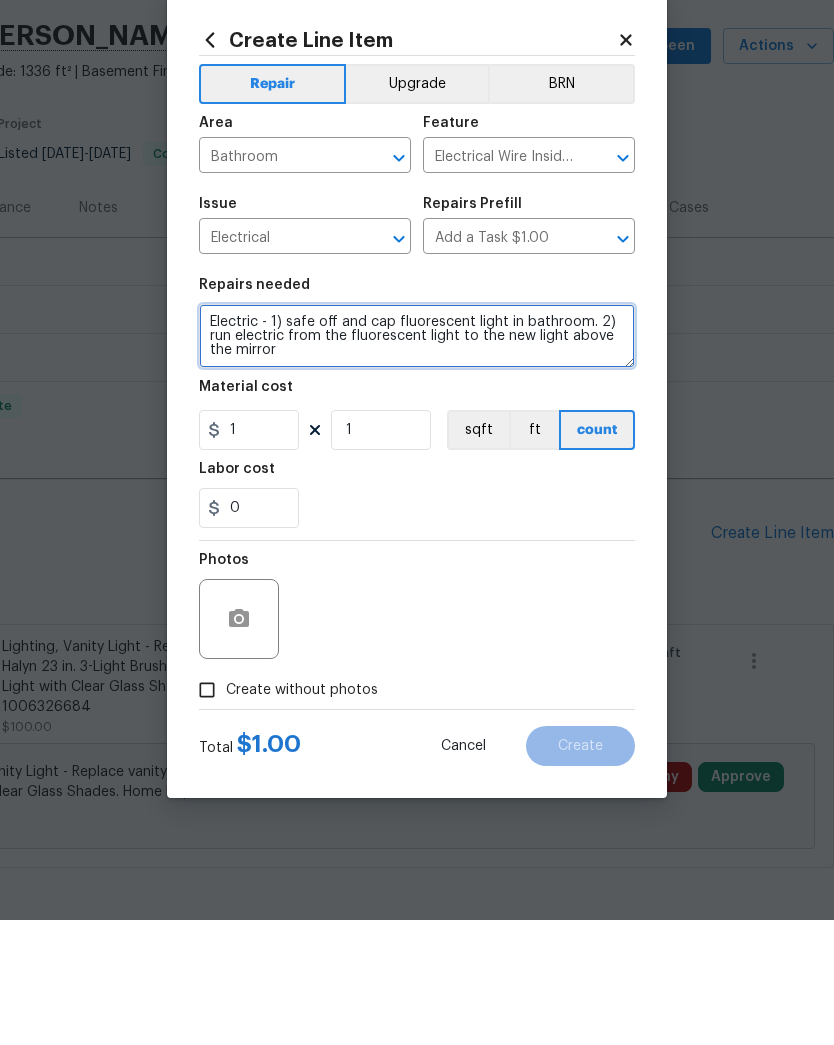 type on "Electric - 1) safe off and cap fluorescent light in bathroom. 2) run electric from the fluorescent light to the new light above the mirror" 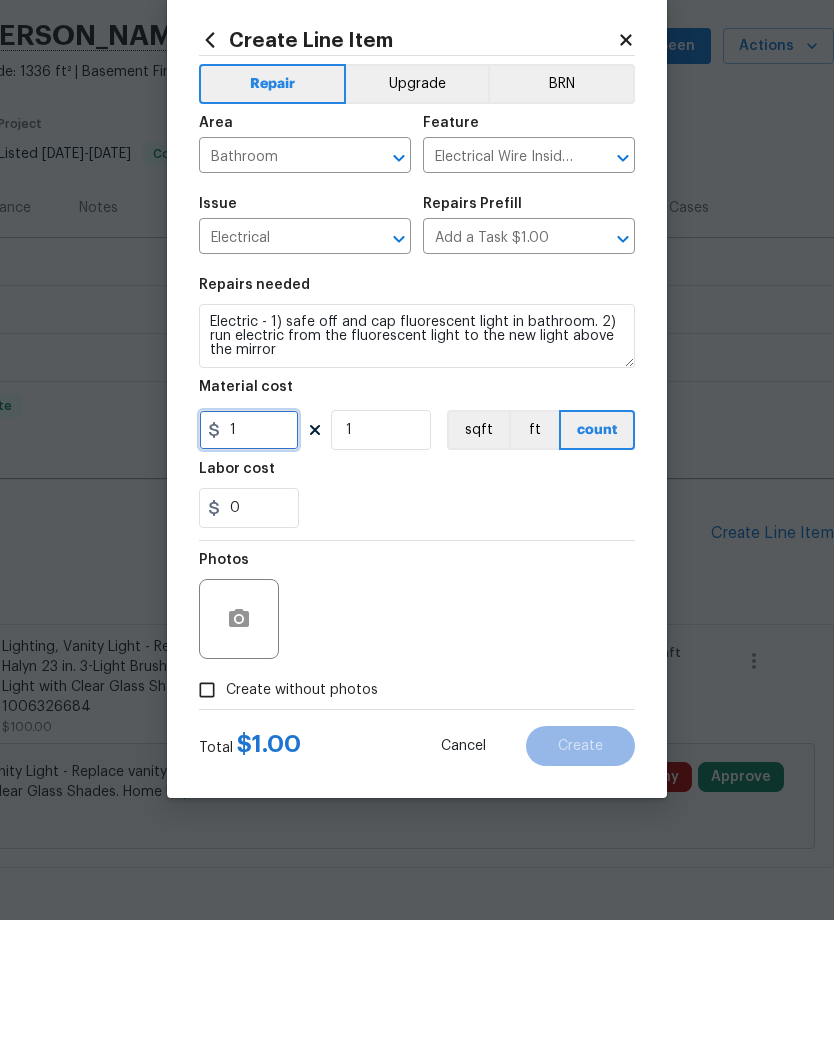 click on "1" at bounding box center [249, 555] 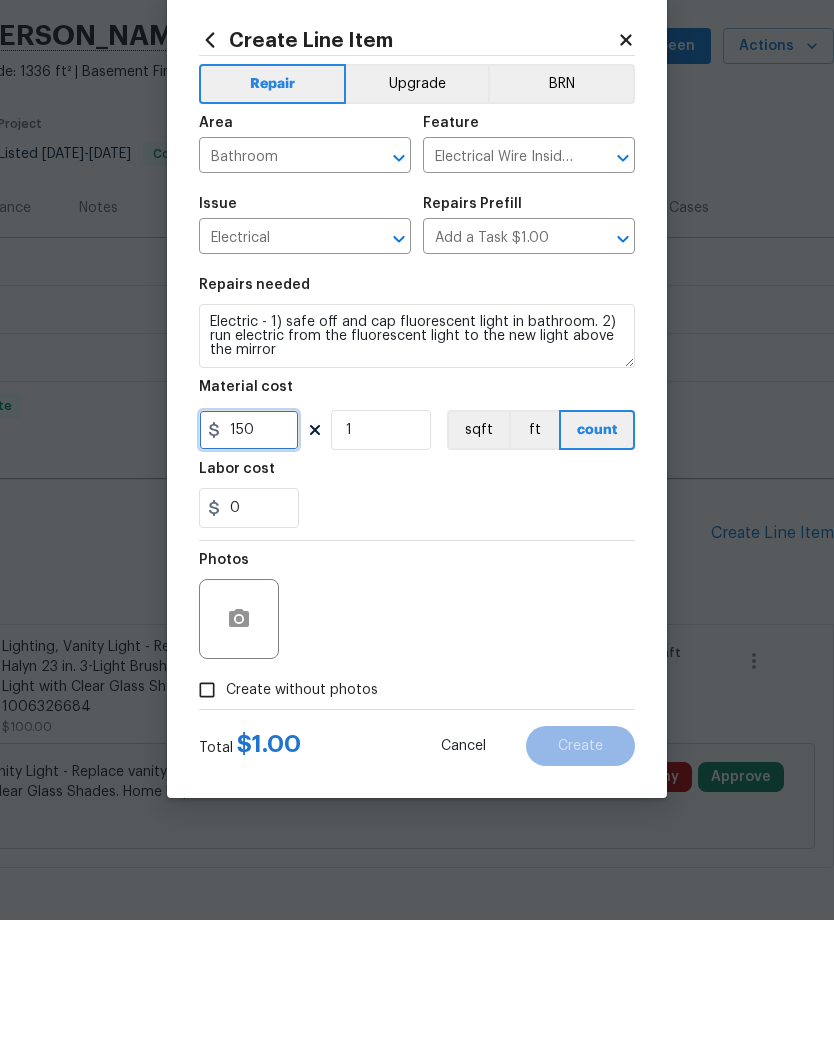 type on "150" 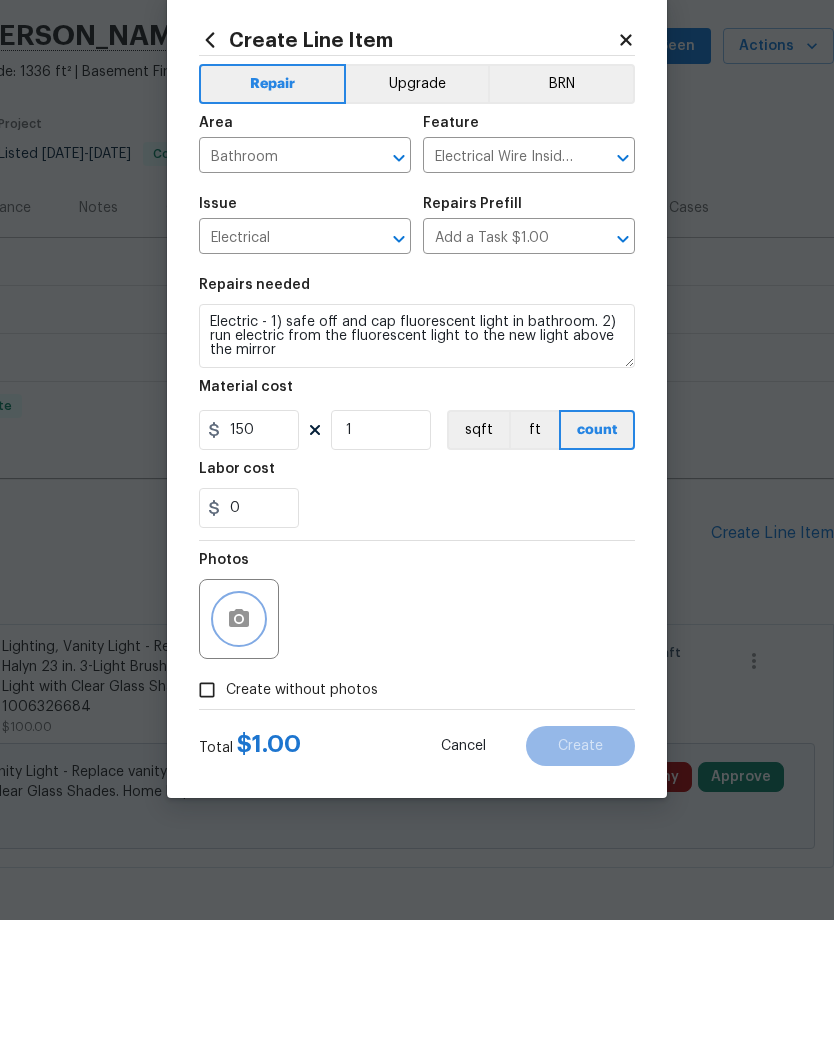 click at bounding box center [239, 744] 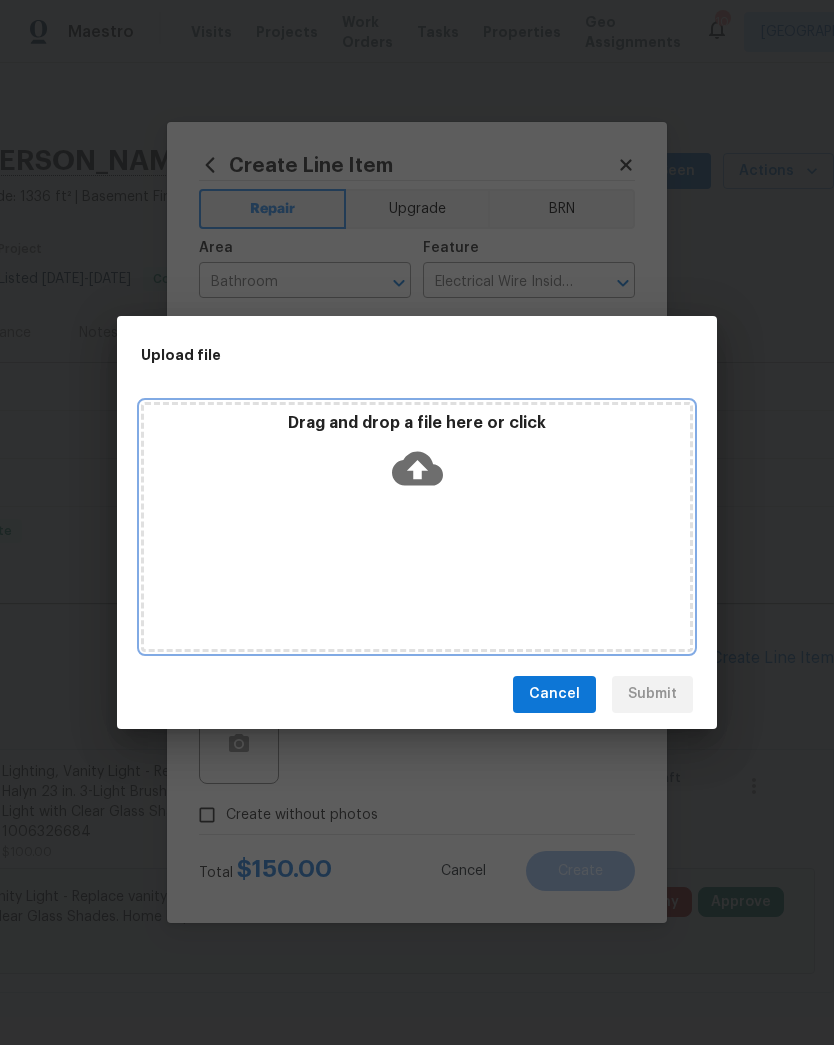 click 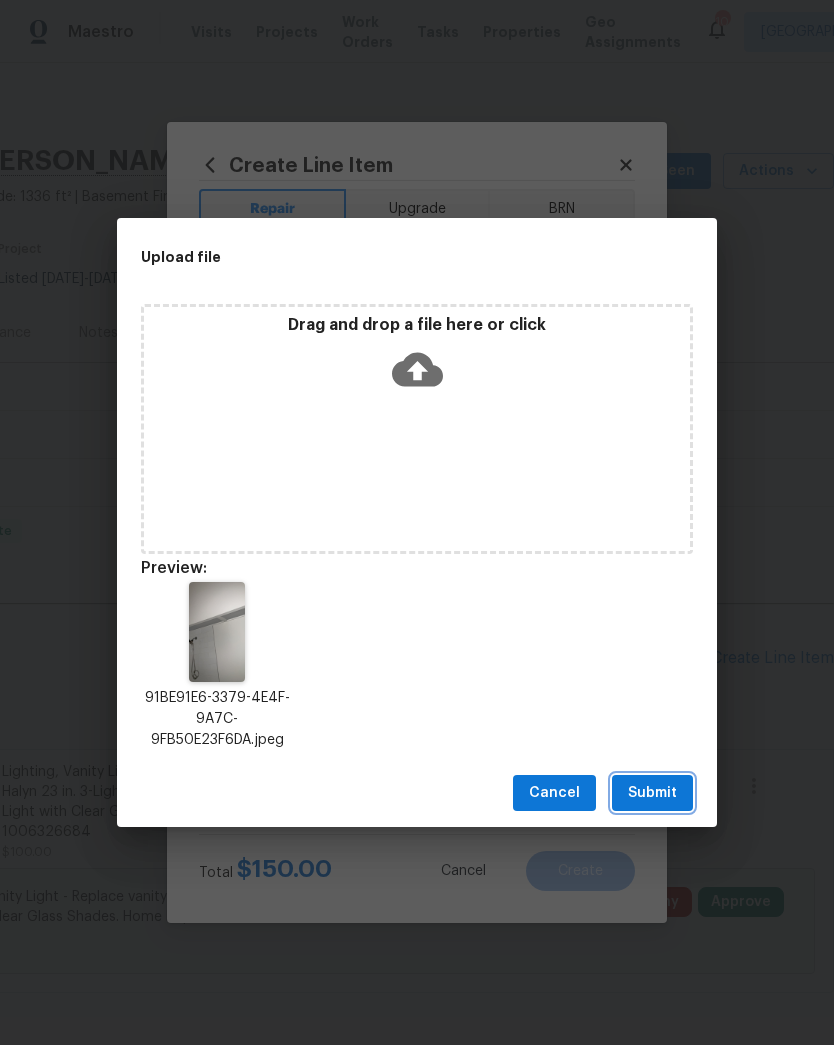 click on "Submit" at bounding box center [652, 793] 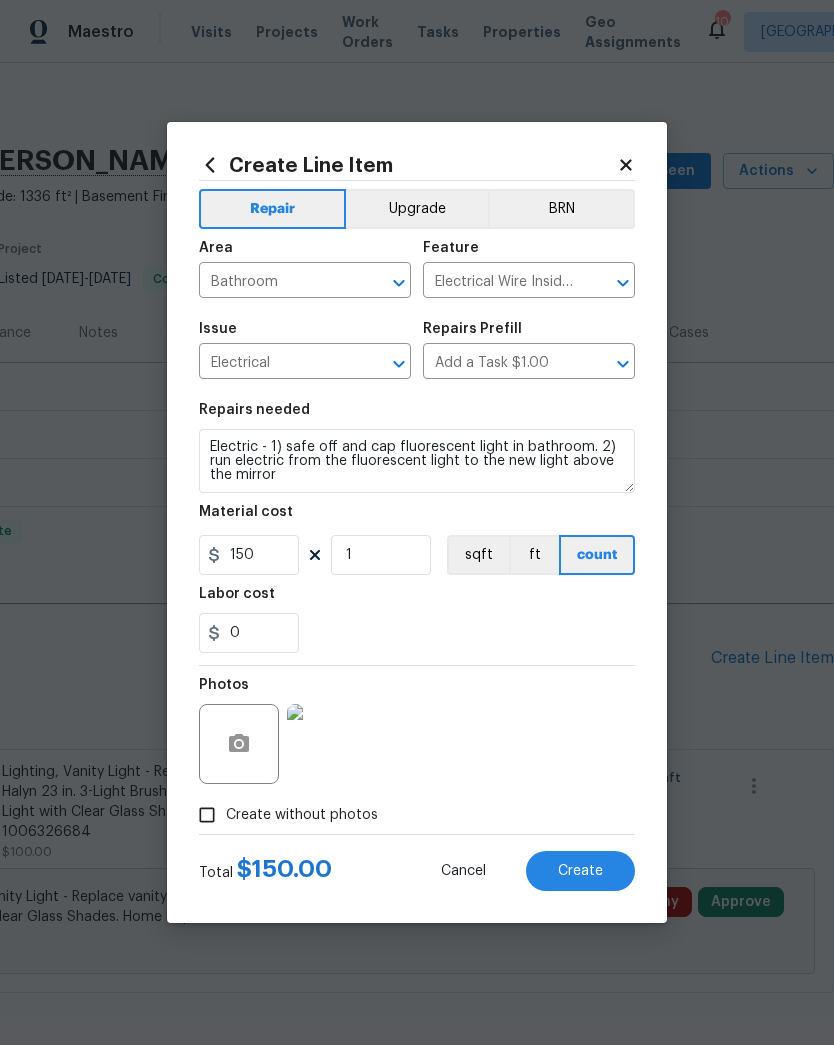 click on "Create" at bounding box center (580, 871) 